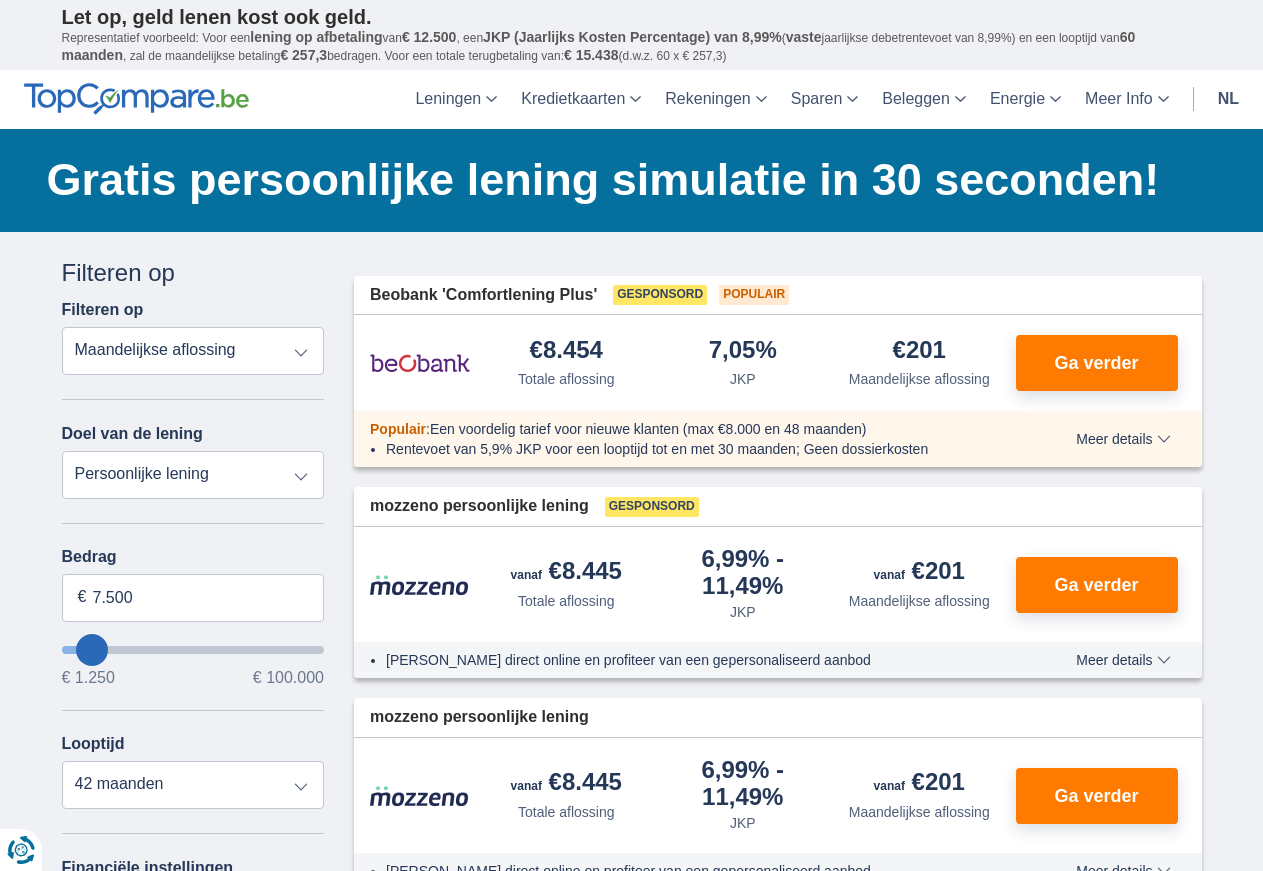 scroll, scrollTop: 0, scrollLeft: 0, axis: both 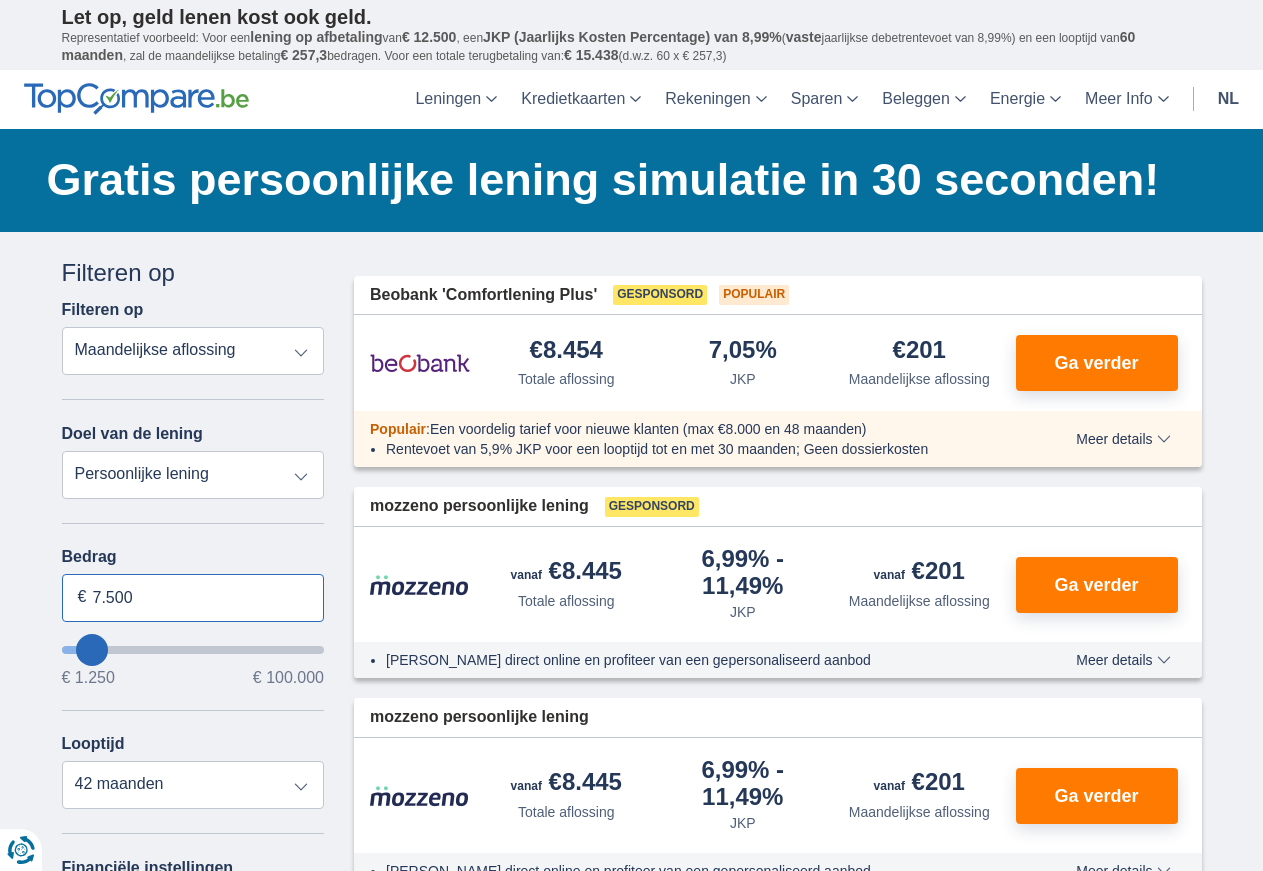 click on "7.500" at bounding box center [193, 598] 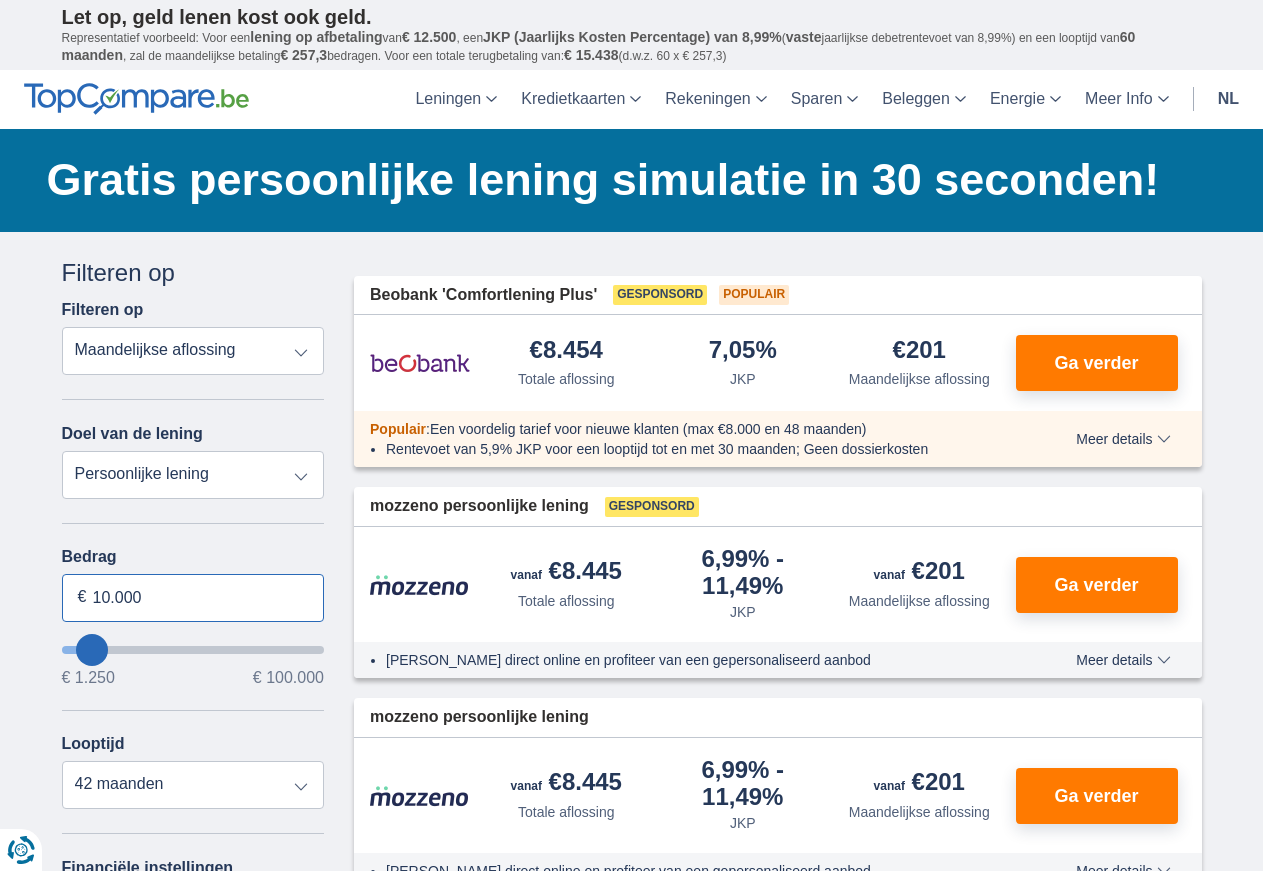 type on "10.000" 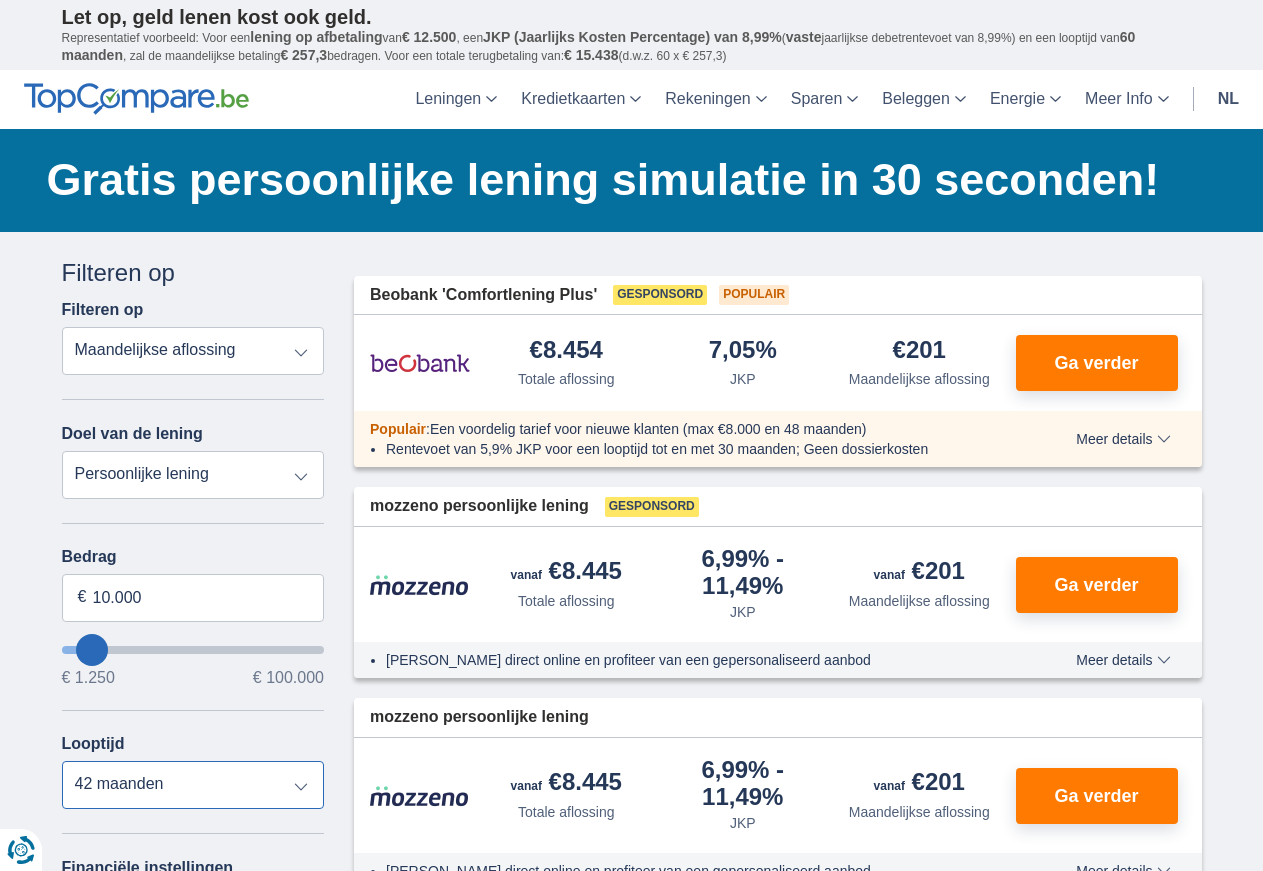 type on "10250" 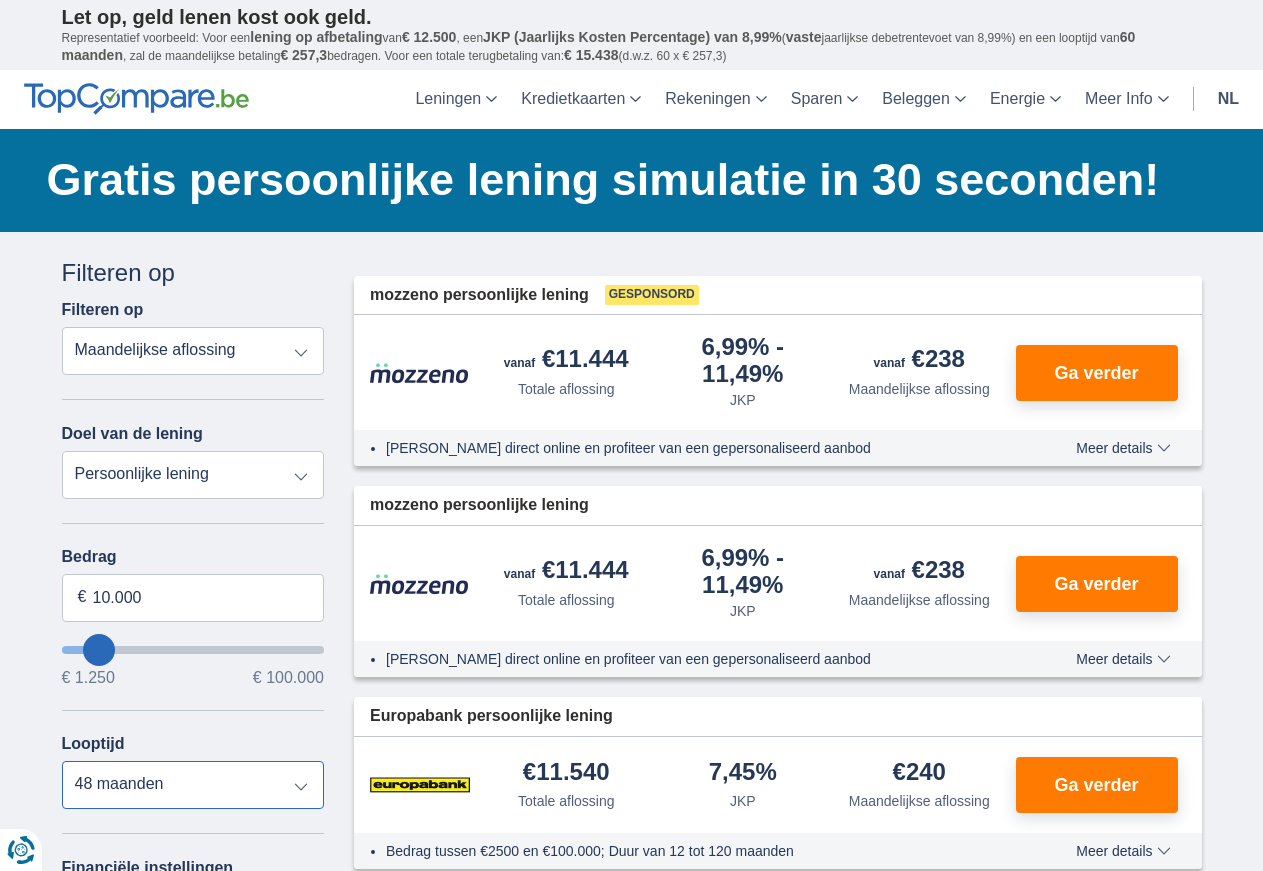 select on "30" 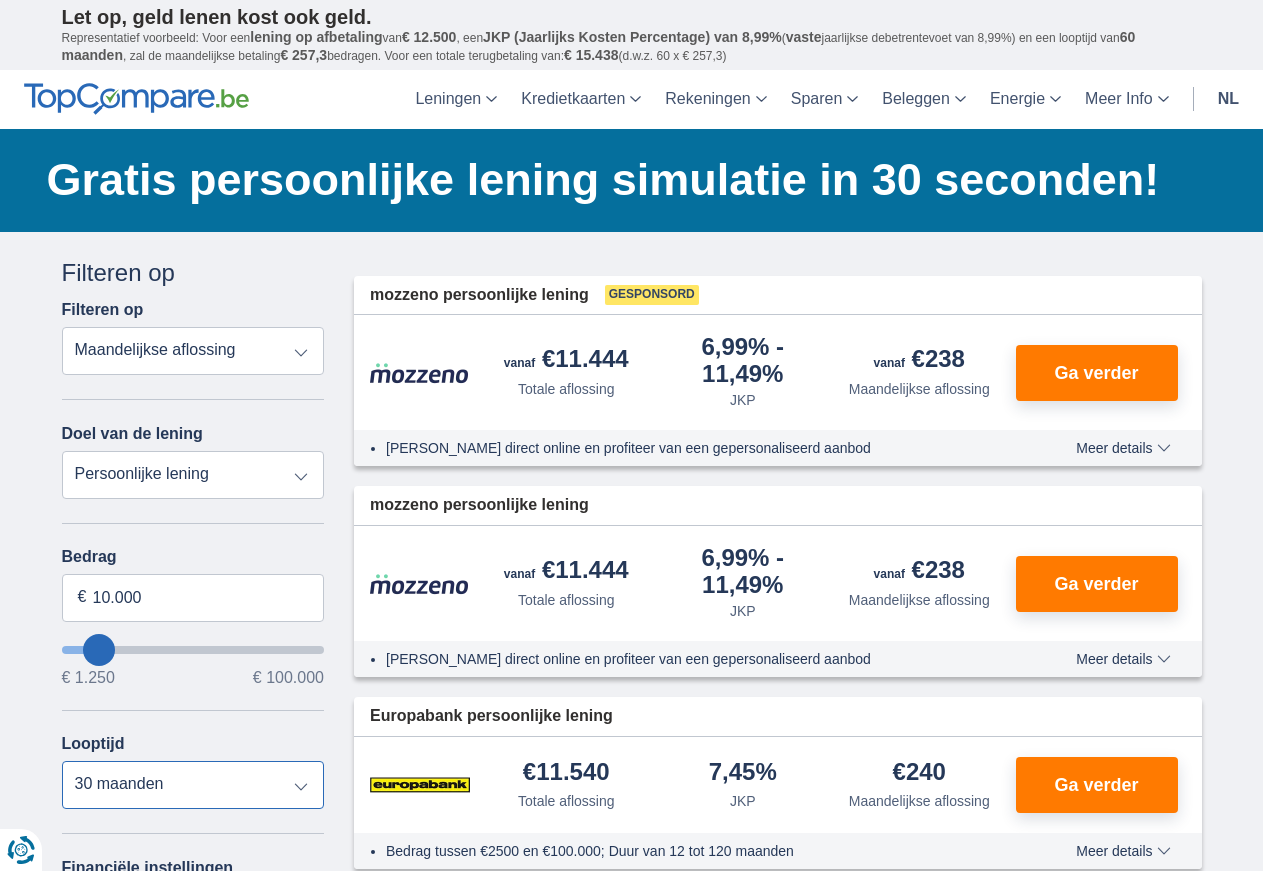 click on "30 maanden" at bounding box center [0, 0] 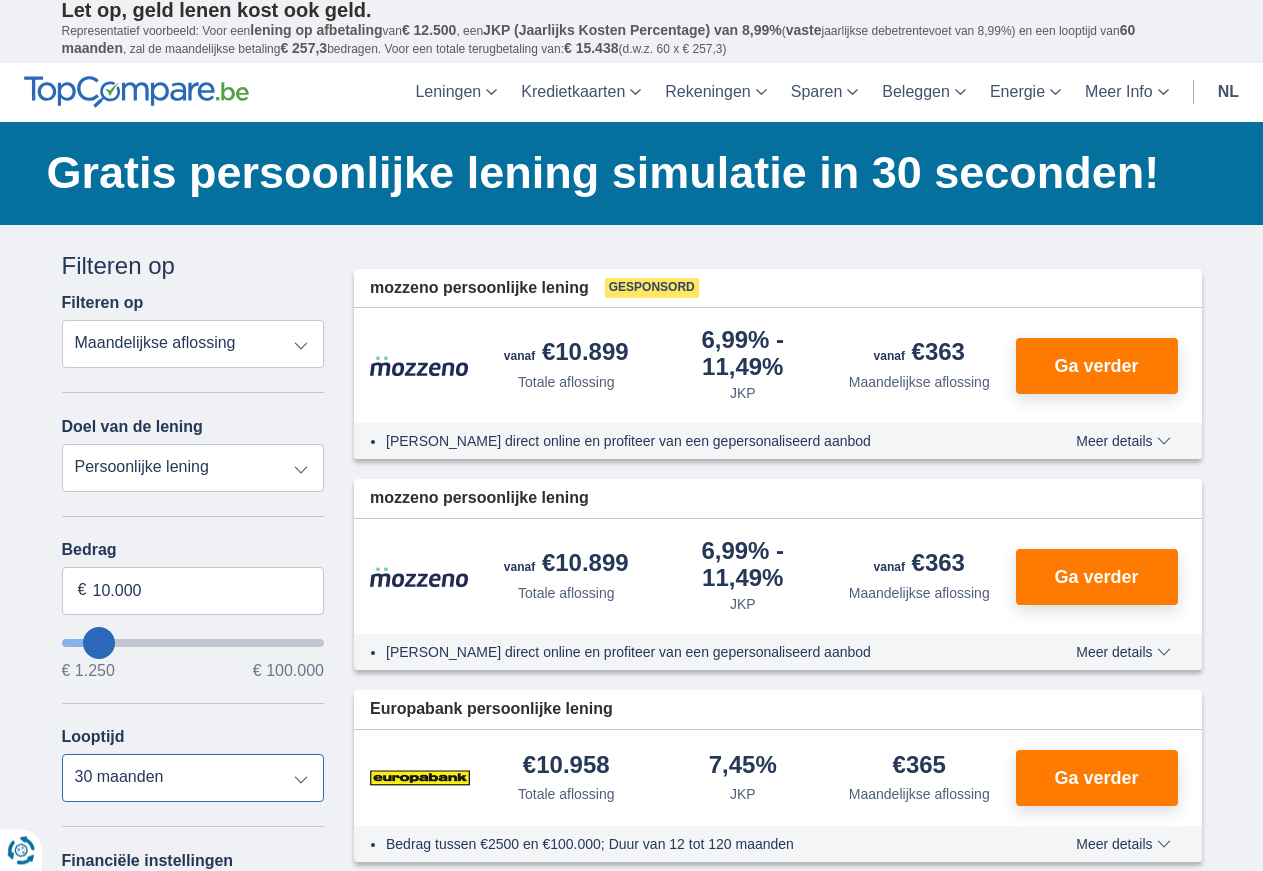 scroll, scrollTop: 0, scrollLeft: 0, axis: both 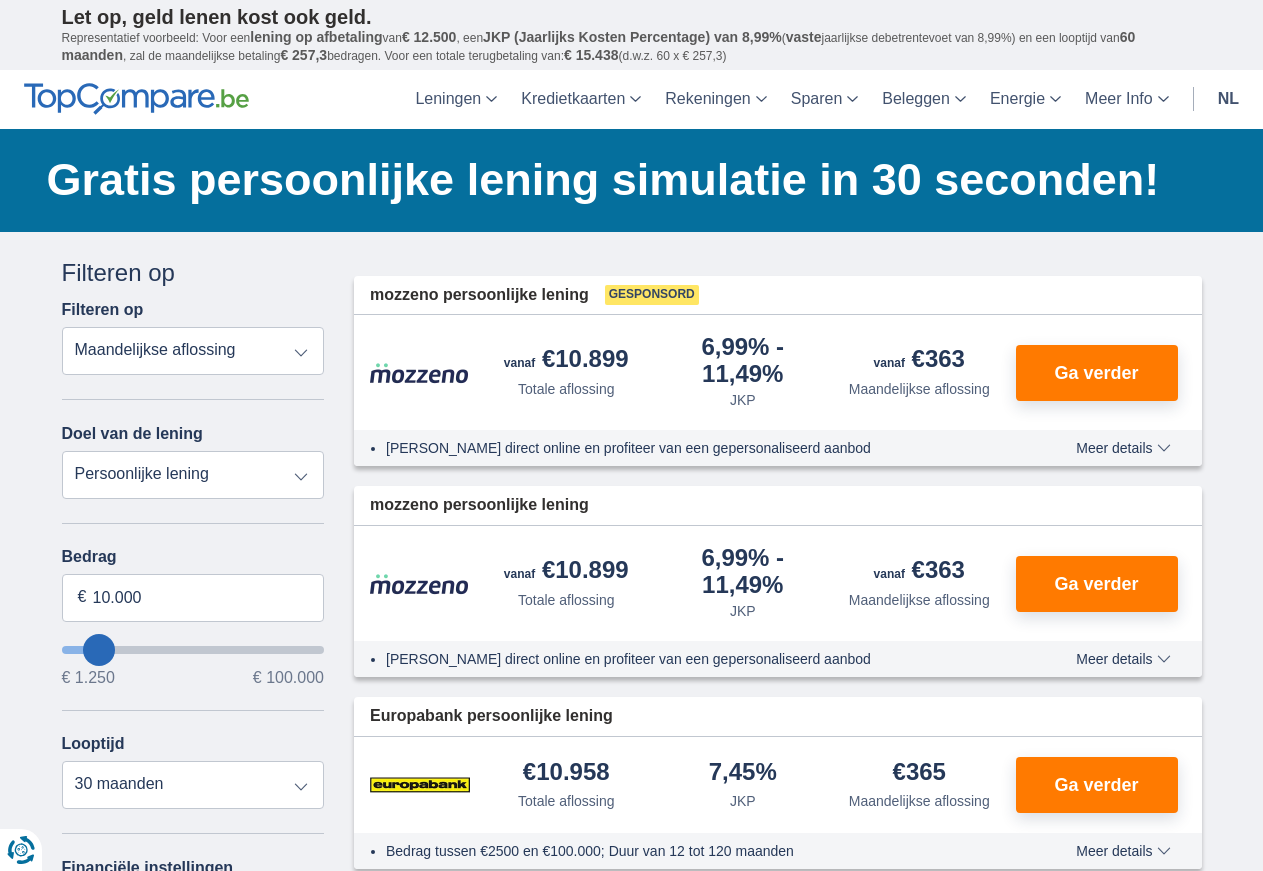drag, startPoint x: 101, startPoint y: 662, endPoint x: 114, endPoint y: 662, distance: 13 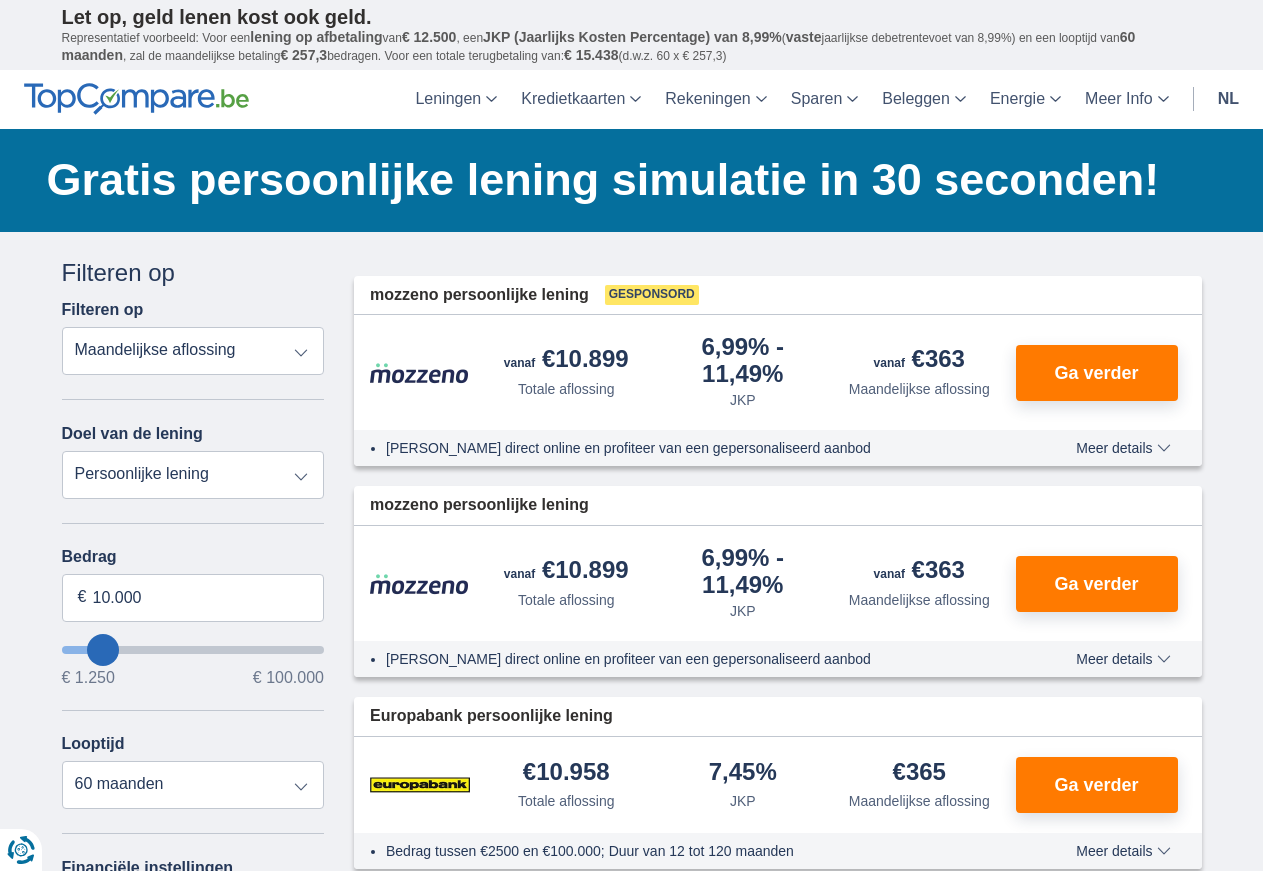 type on "12.250" 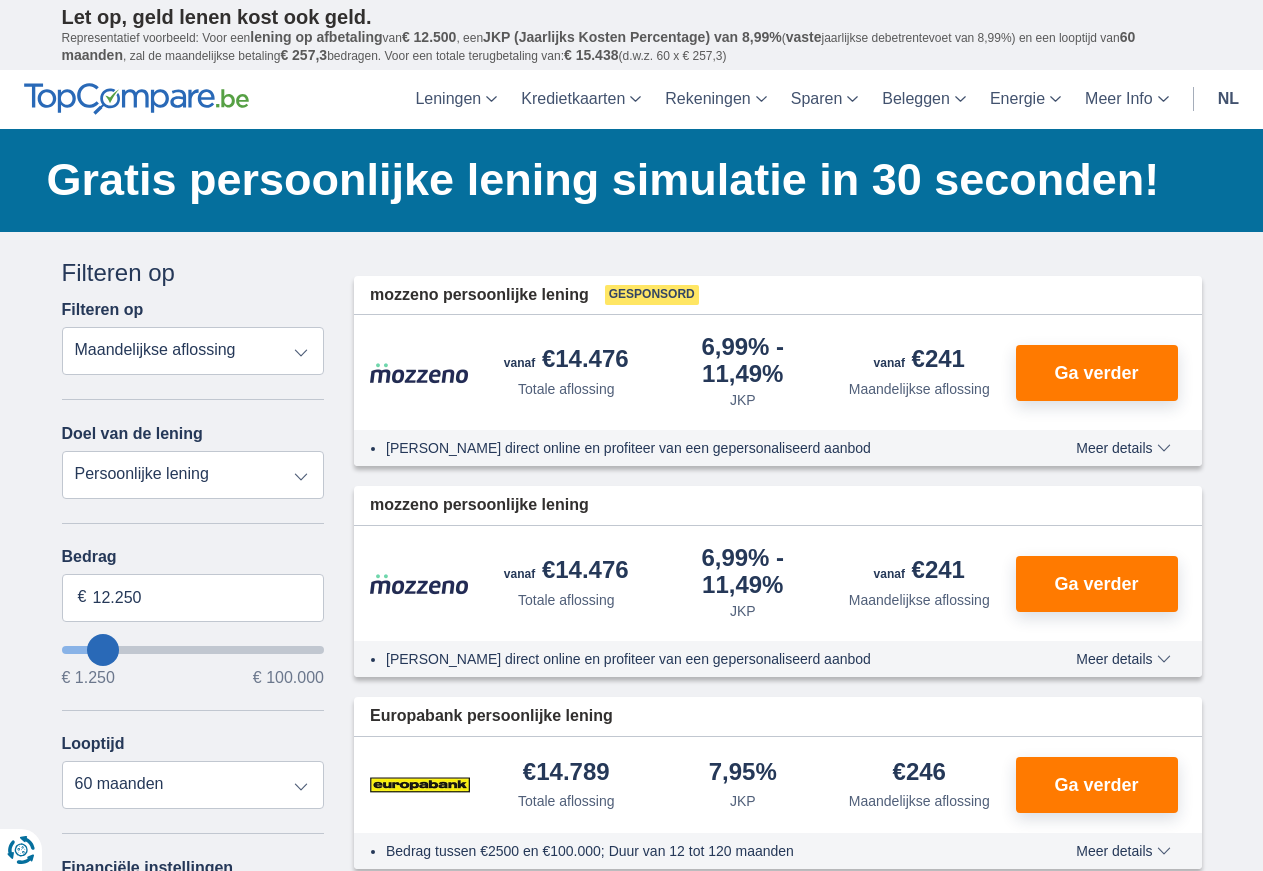 type on "13.250" 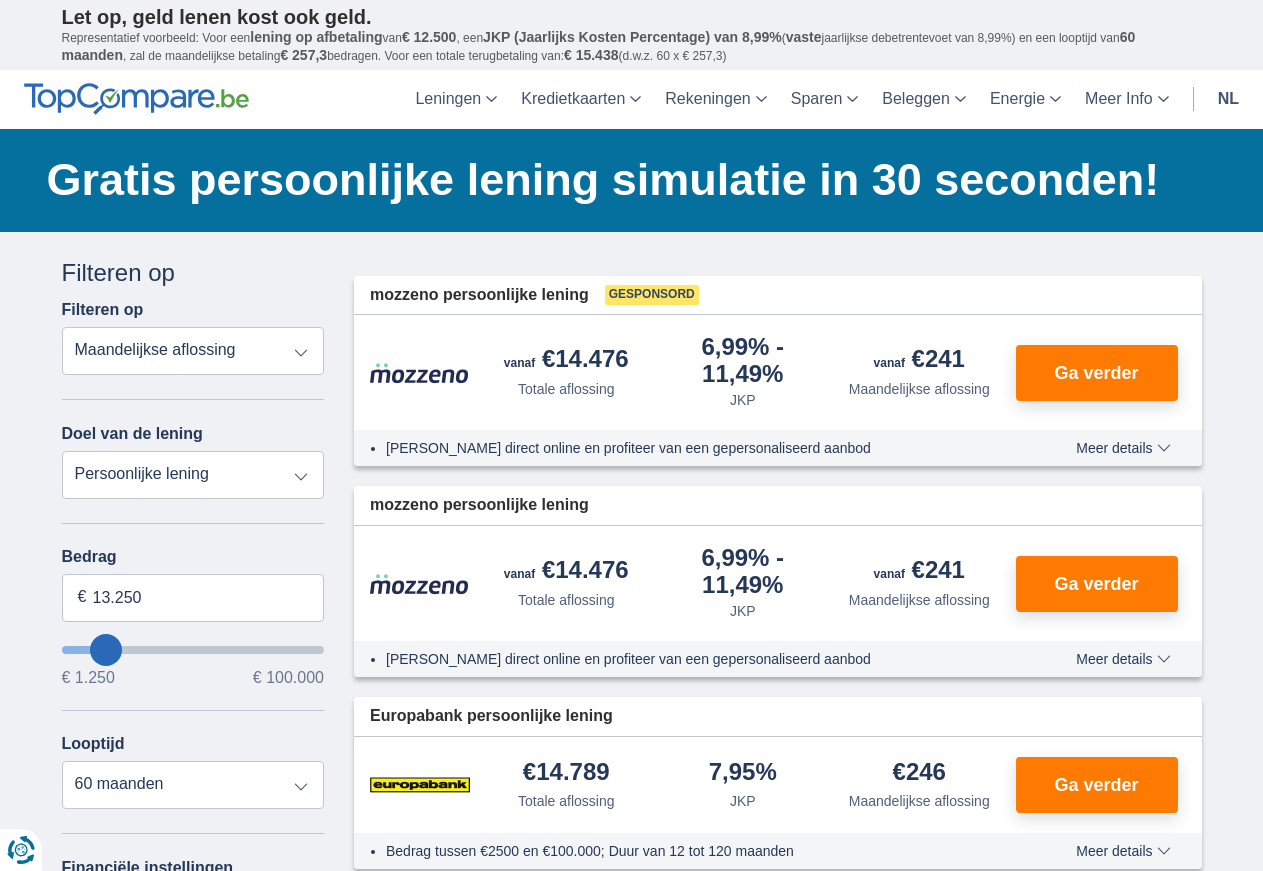 drag, startPoint x: 103, startPoint y: 656, endPoint x: 114, endPoint y: 656, distance: 11 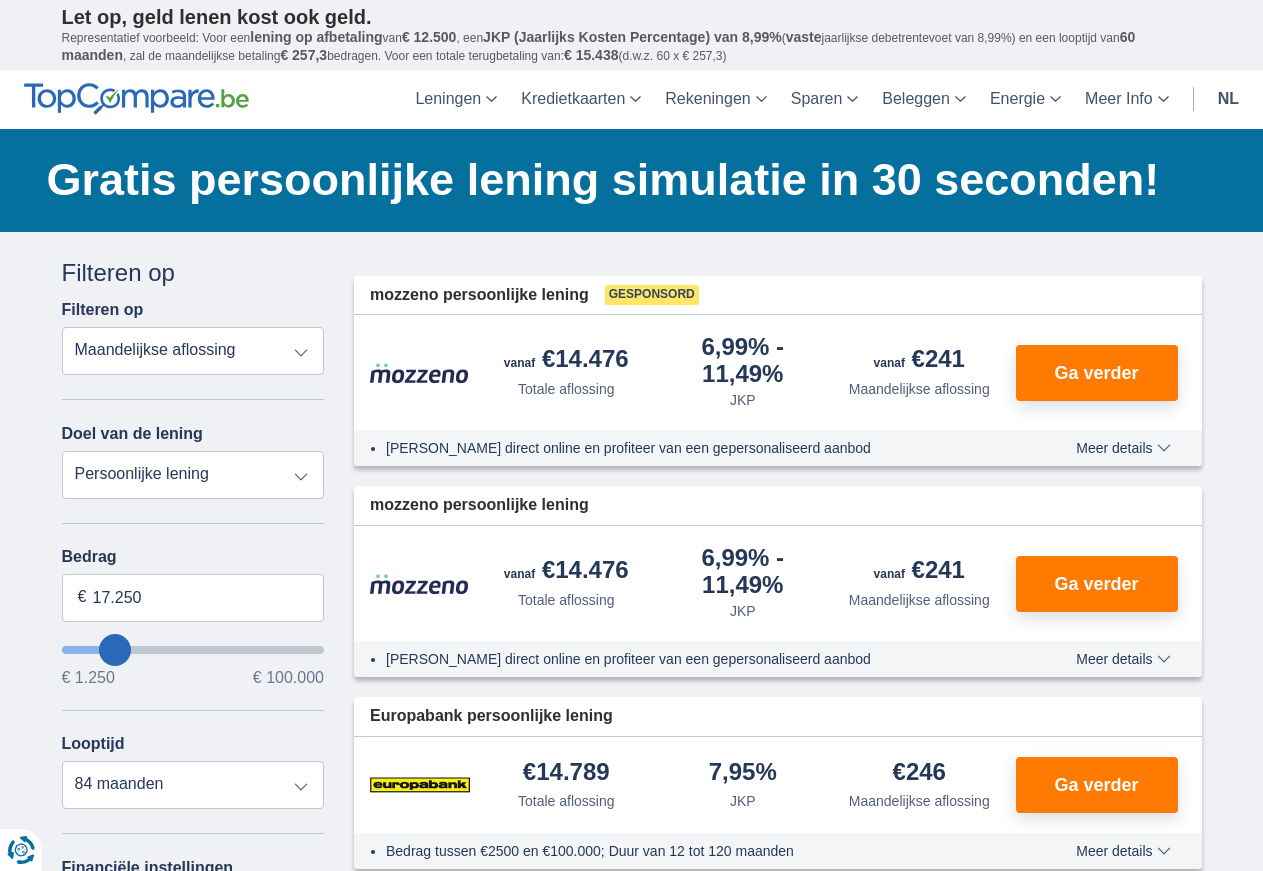 type on "19.250" 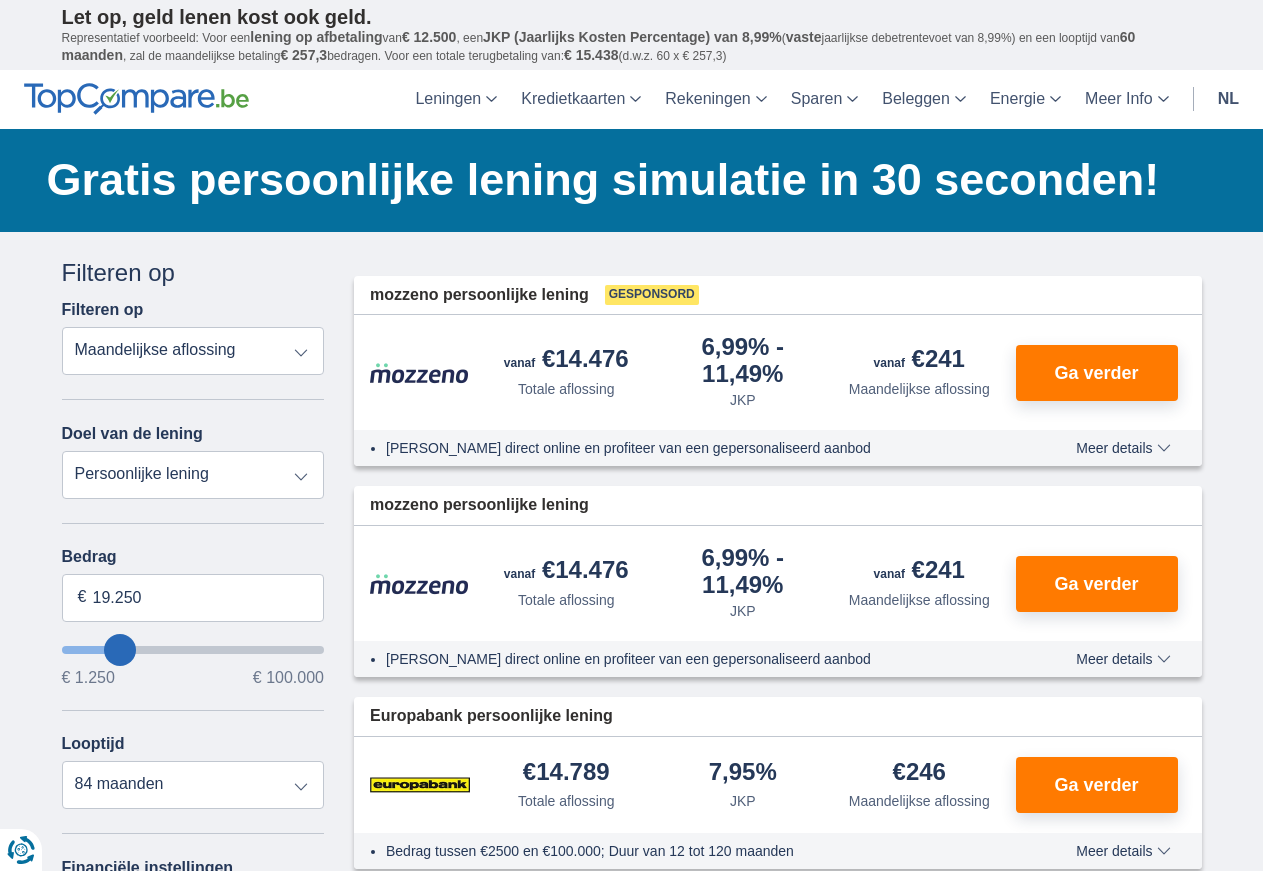 type on "20.250" 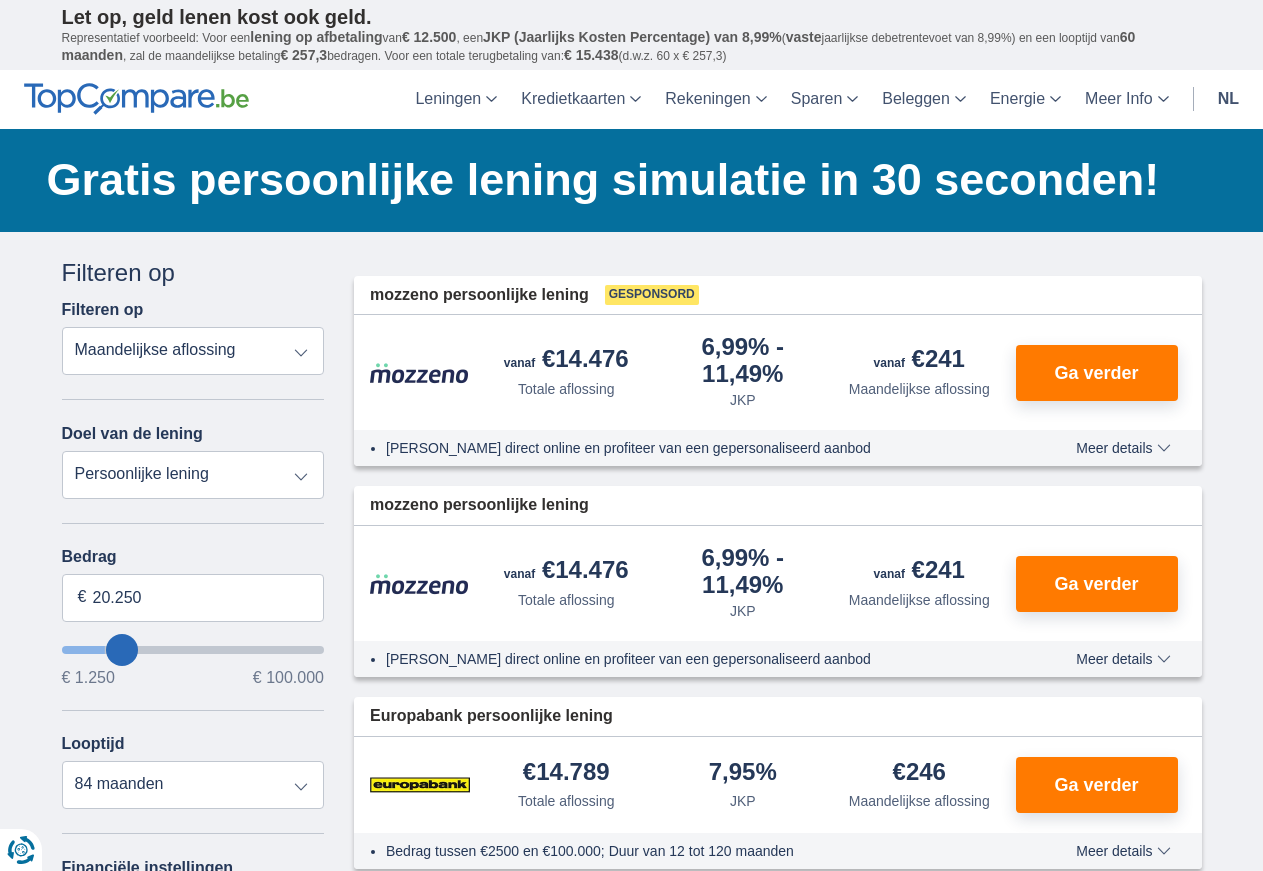type on "21.250" 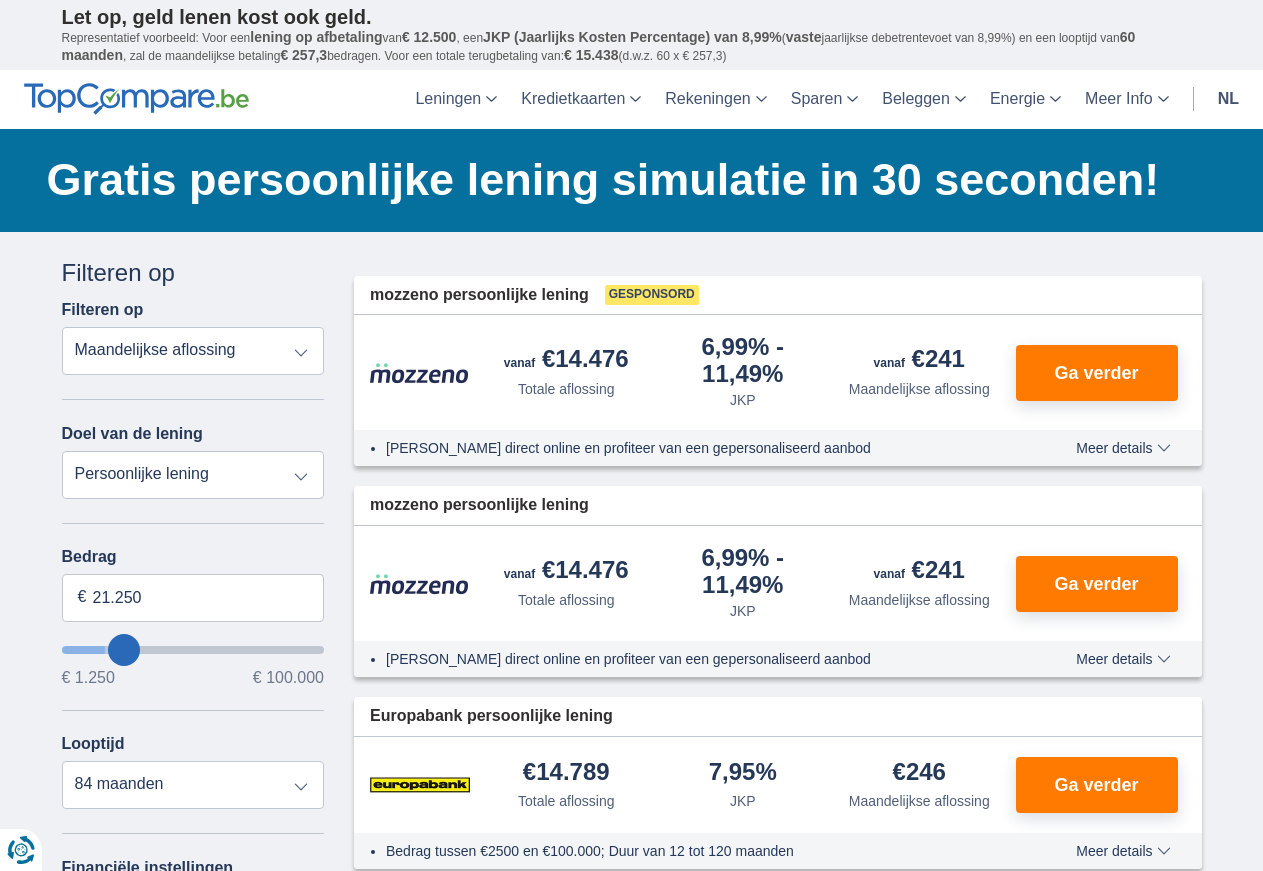 type on "22.250" 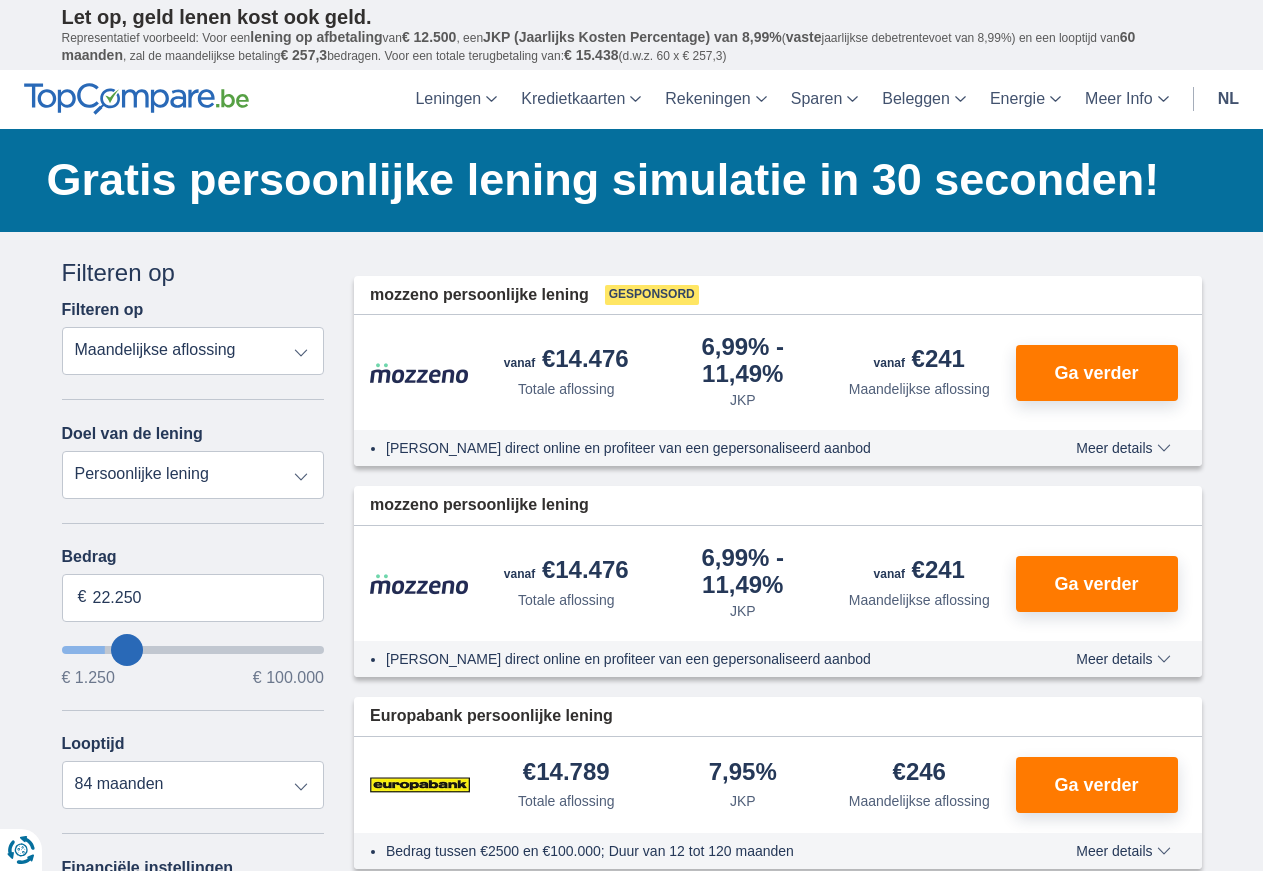 select on "120" 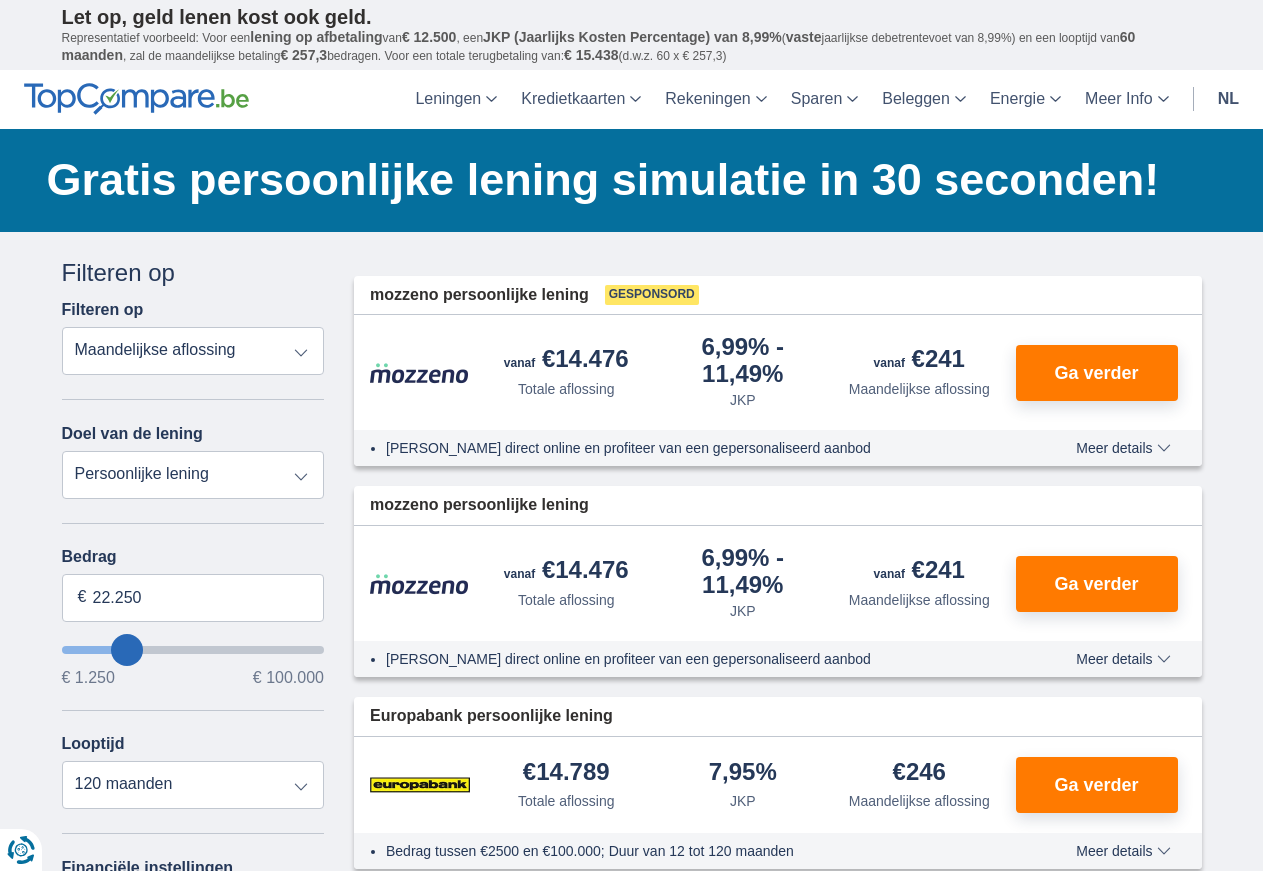 type on "23.250" 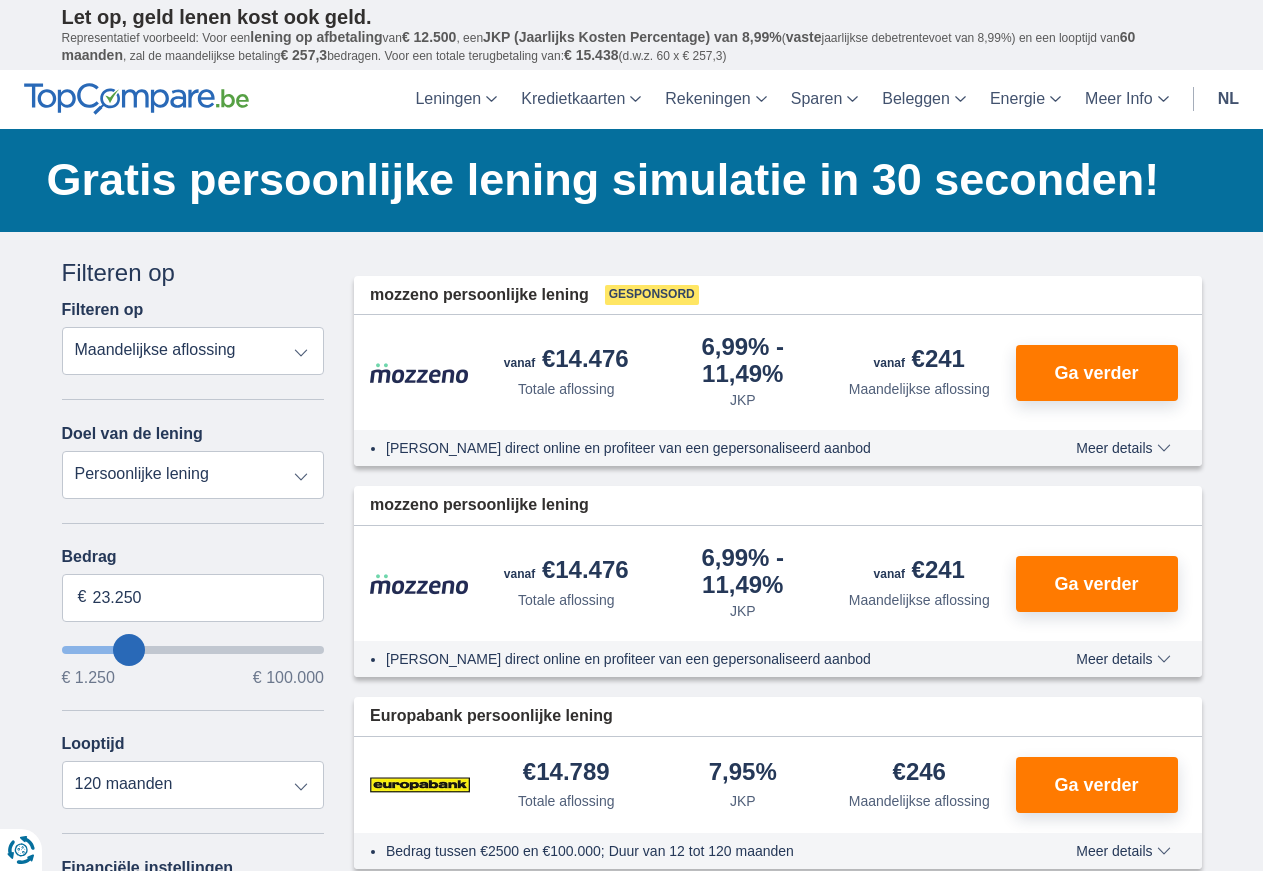 type on "24.250" 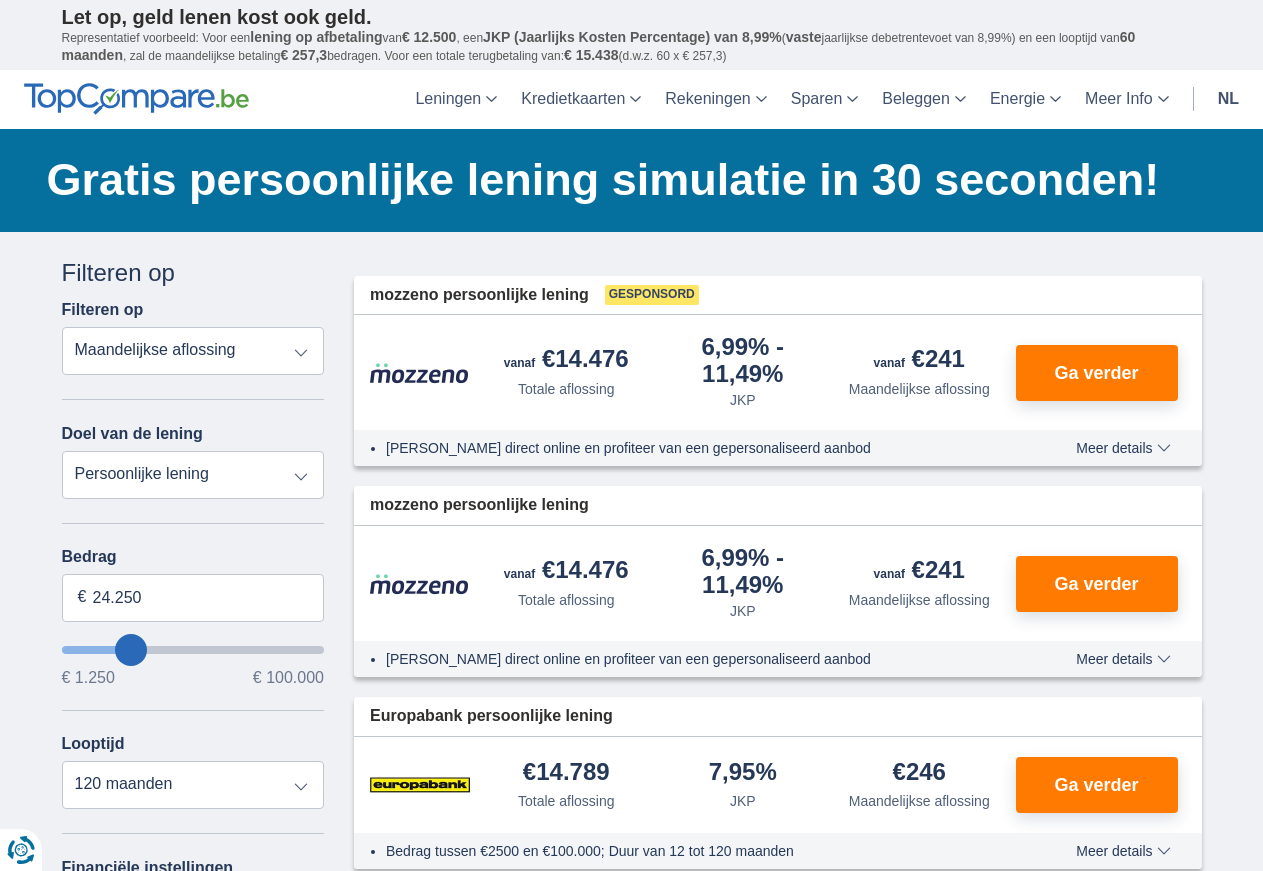 type on "25.250" 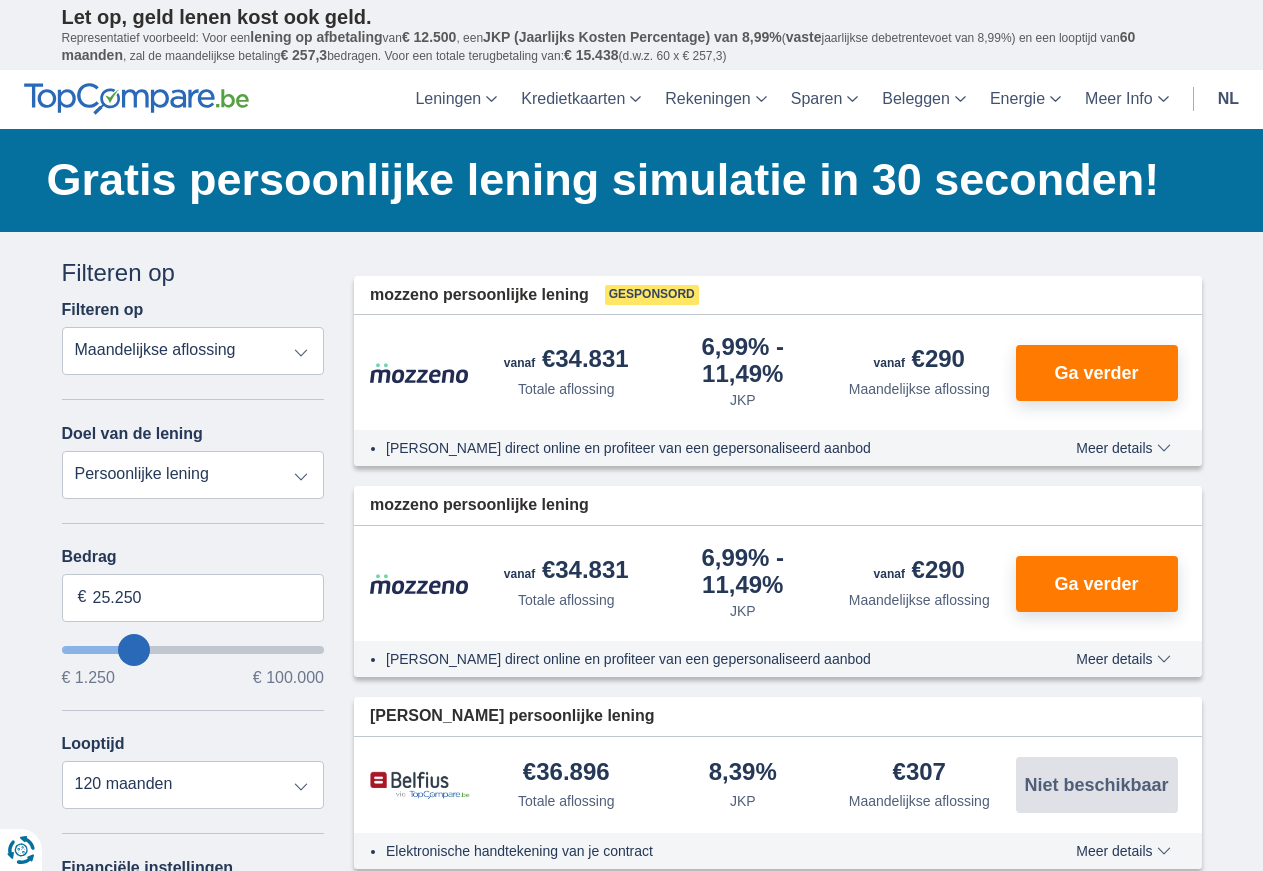 type on "24.250" 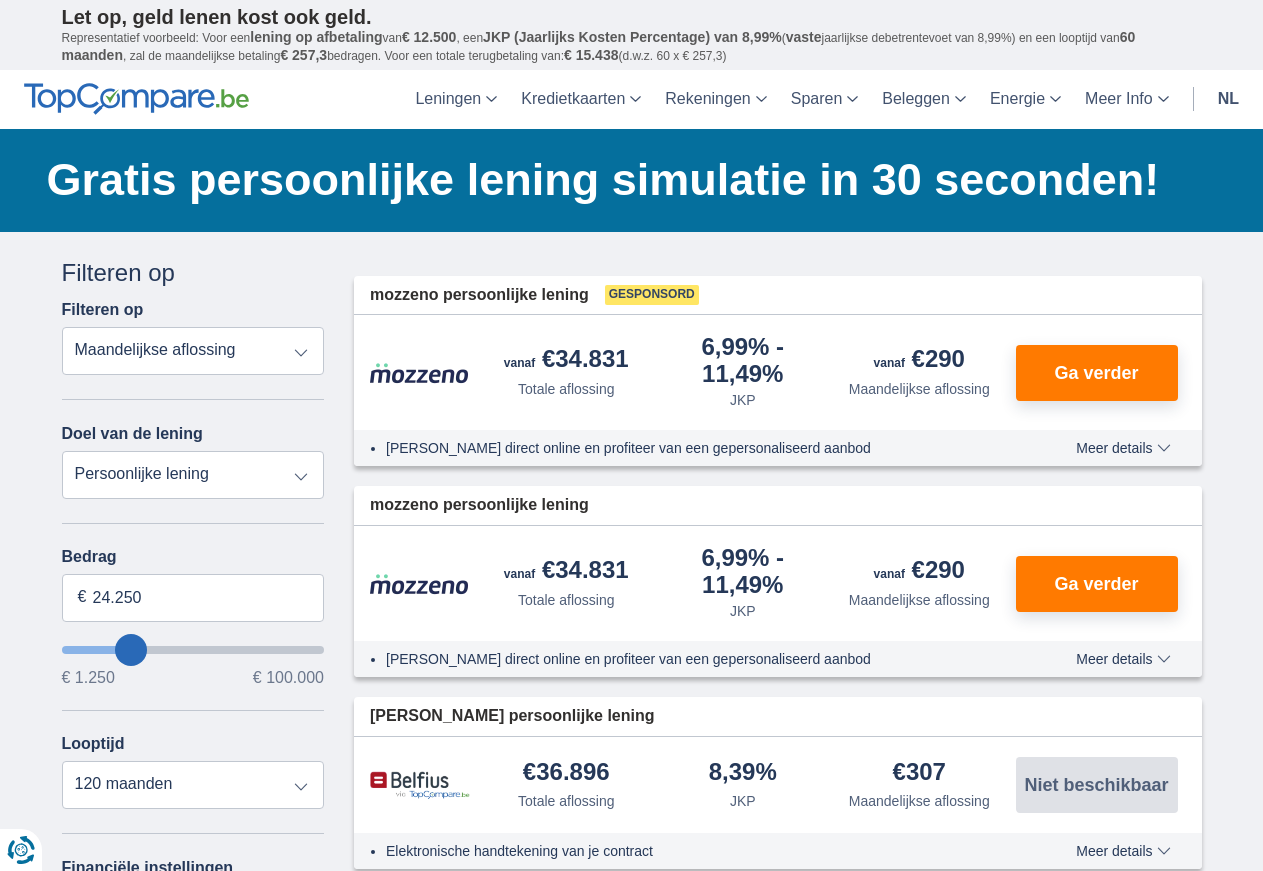 type on "23.250" 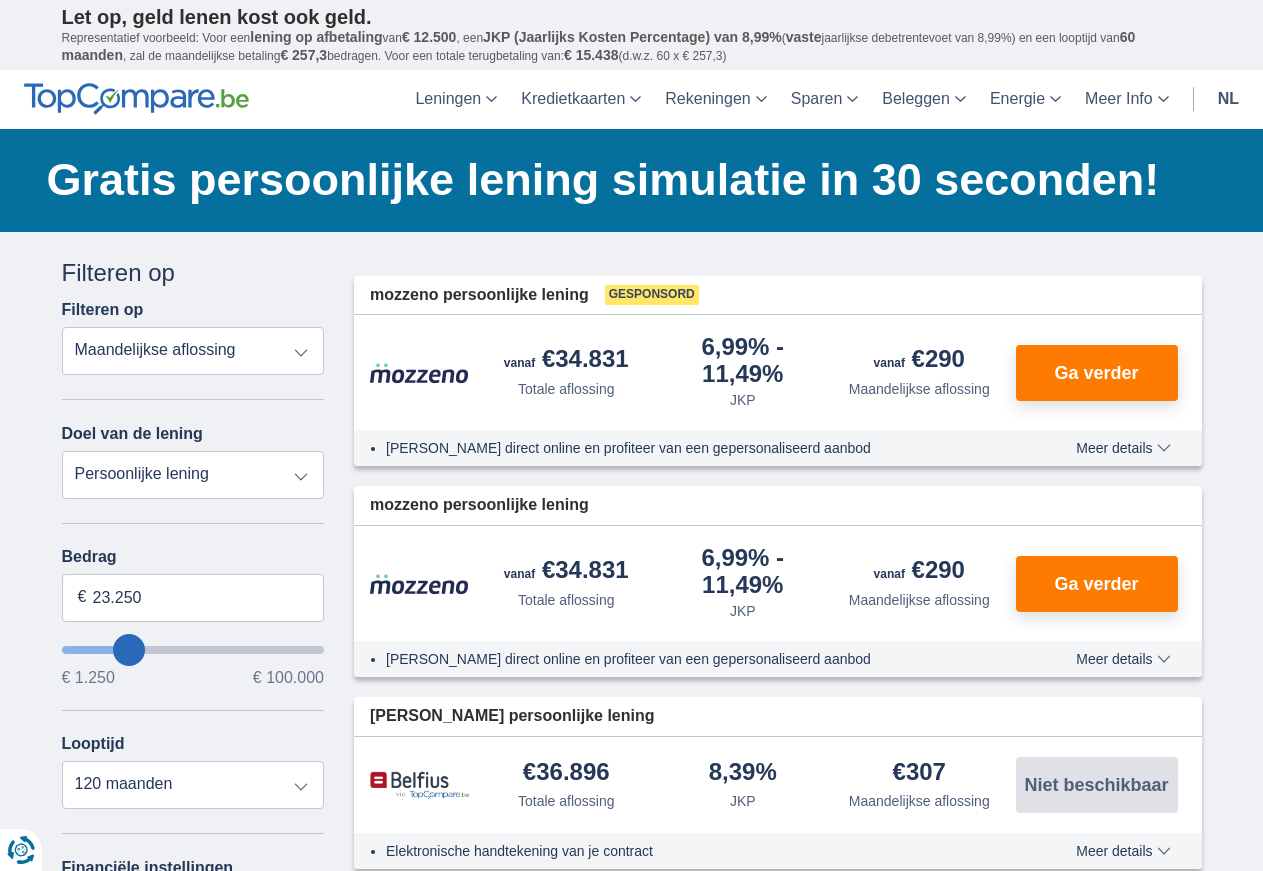 type on "22.250" 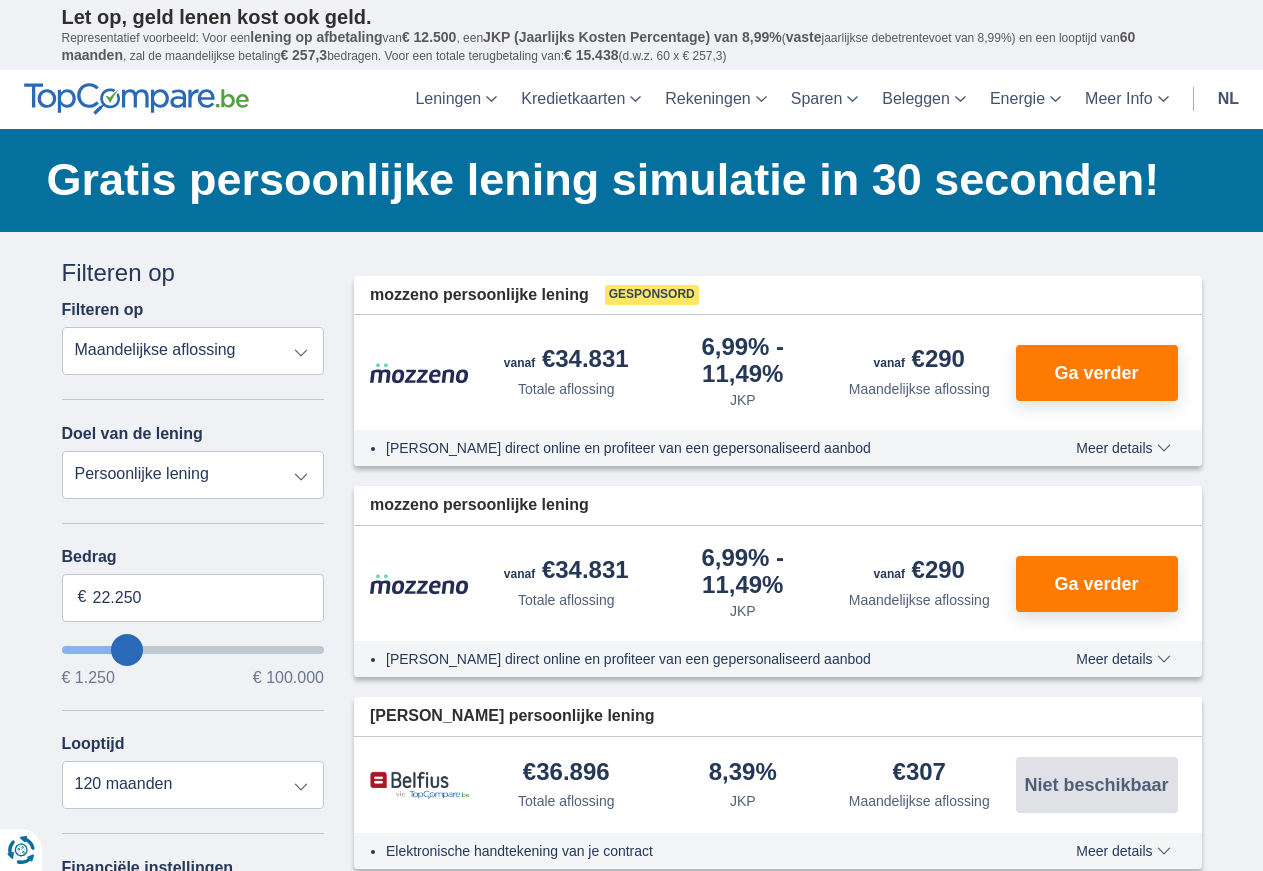 type on "21.250" 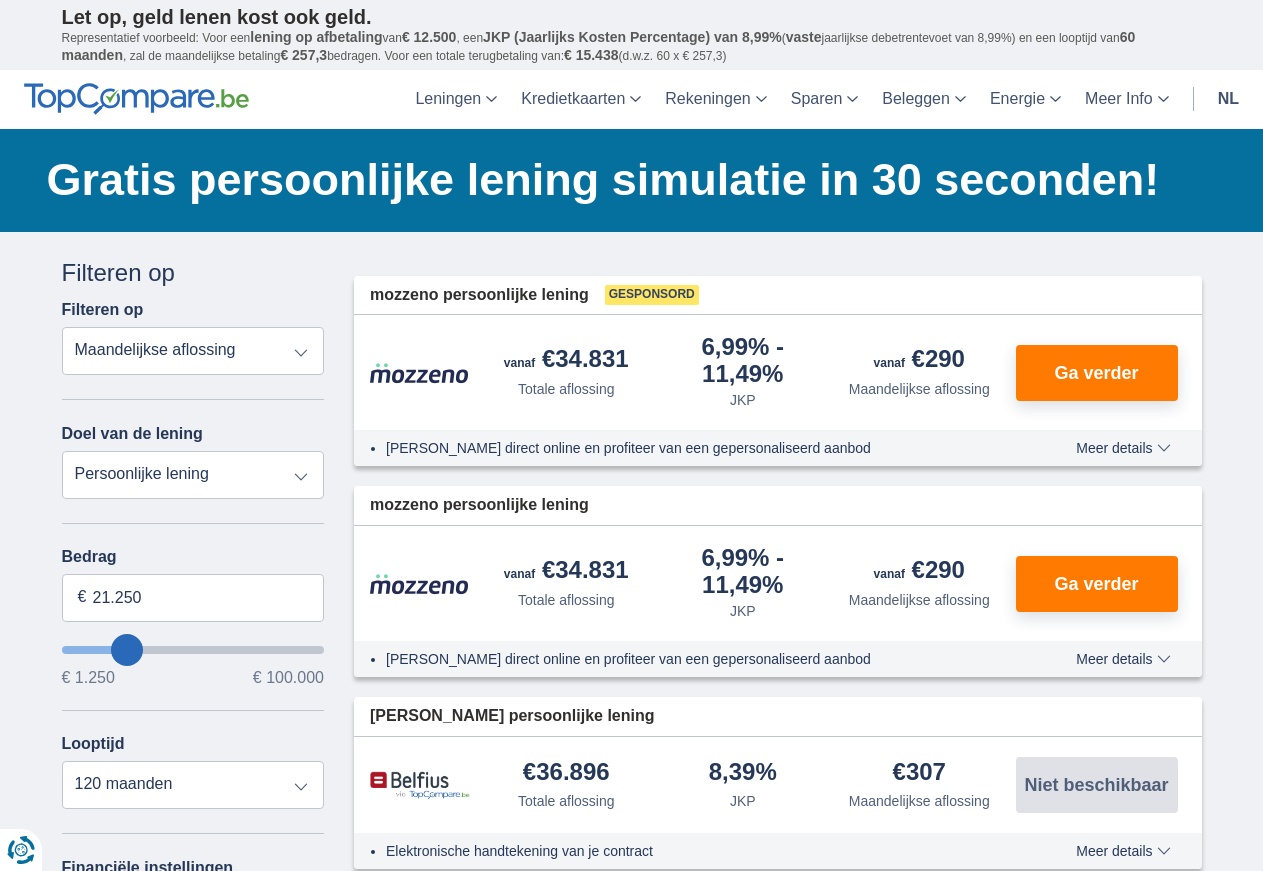 type on "21250" 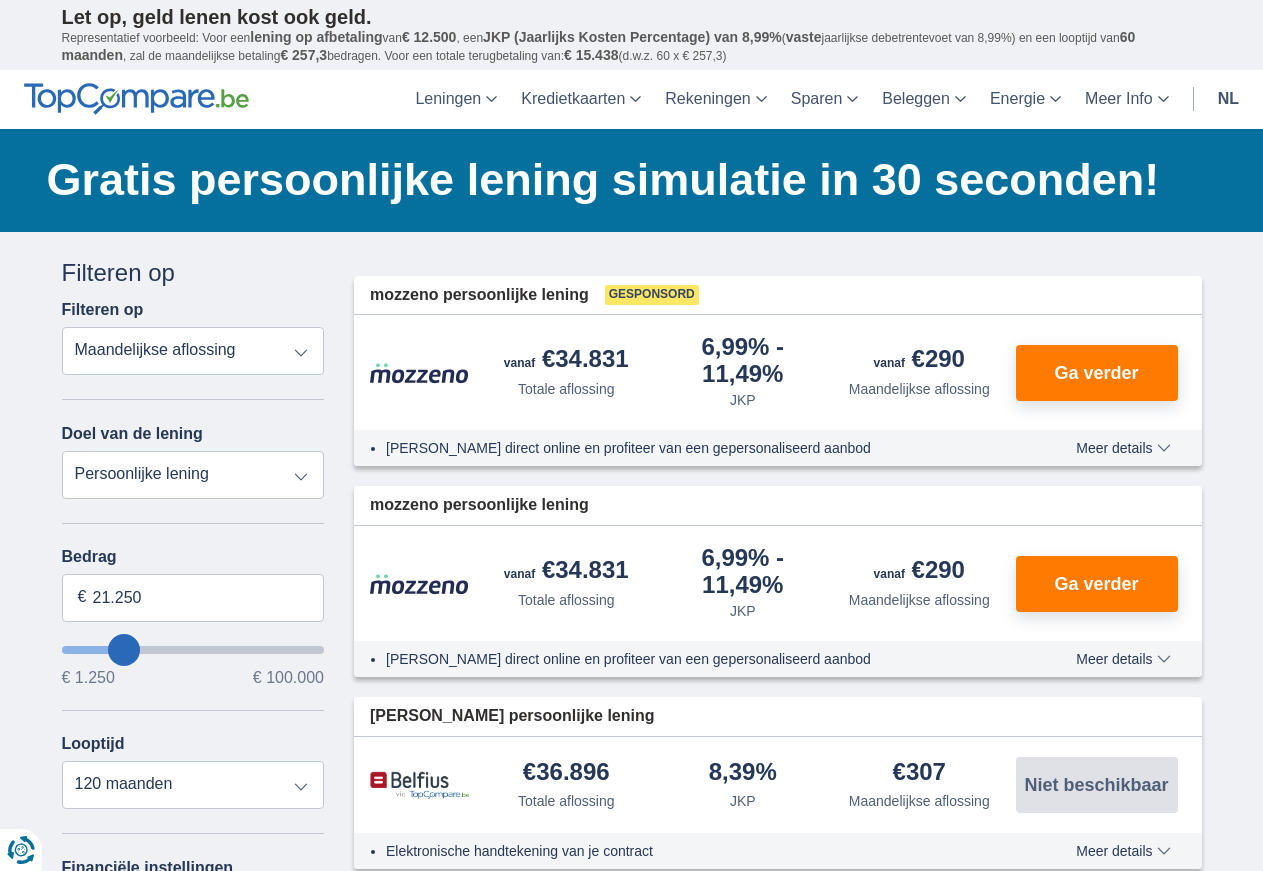 type on "20.250" 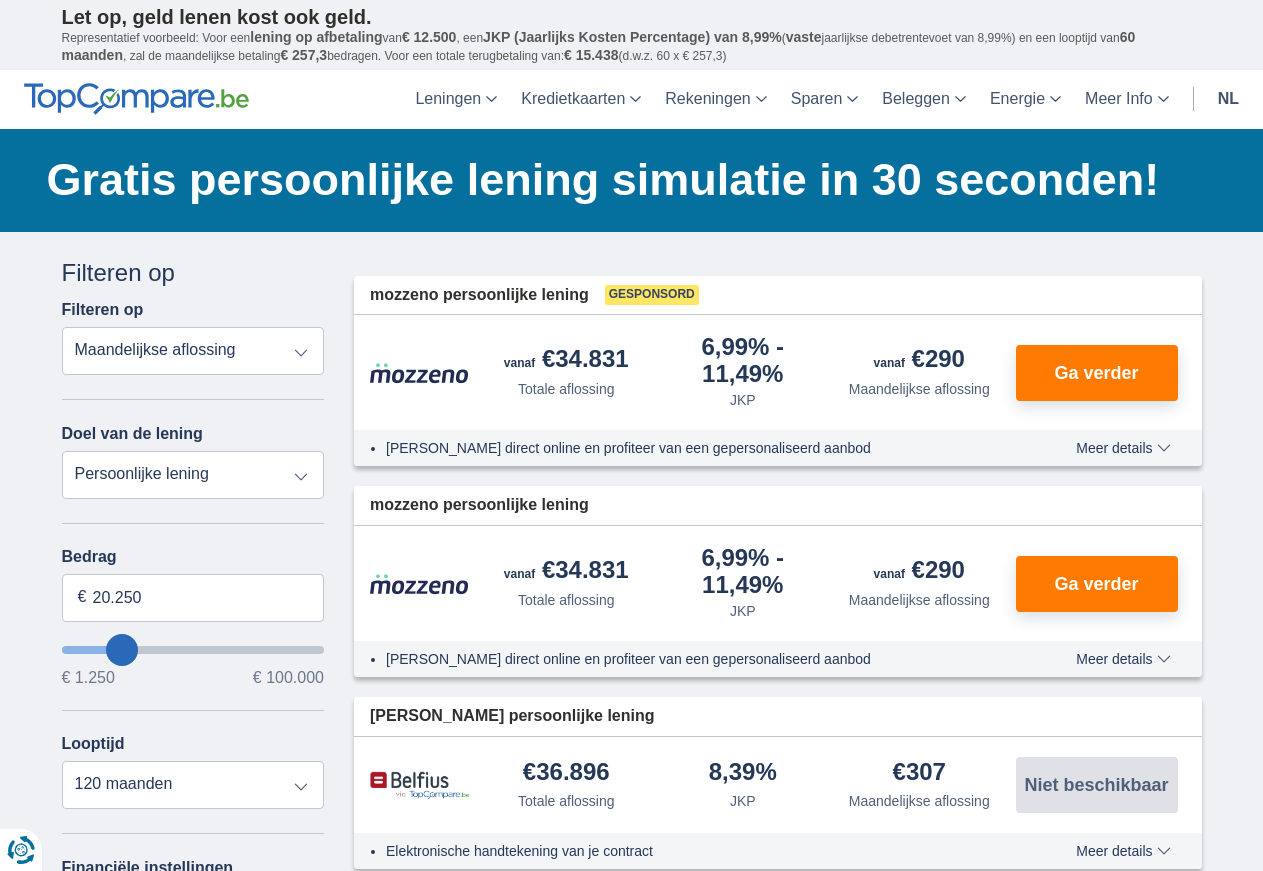 type on "19.250" 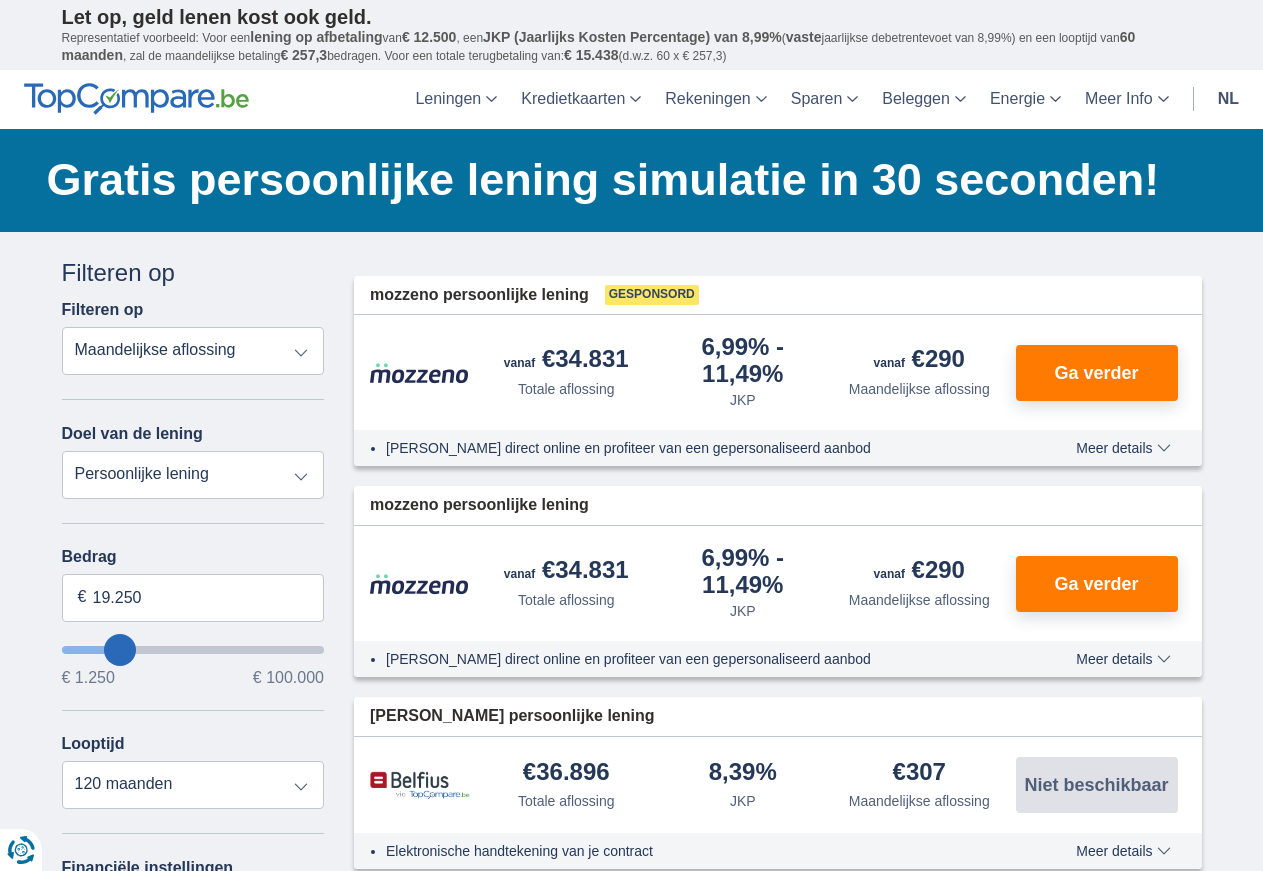 select on "84" 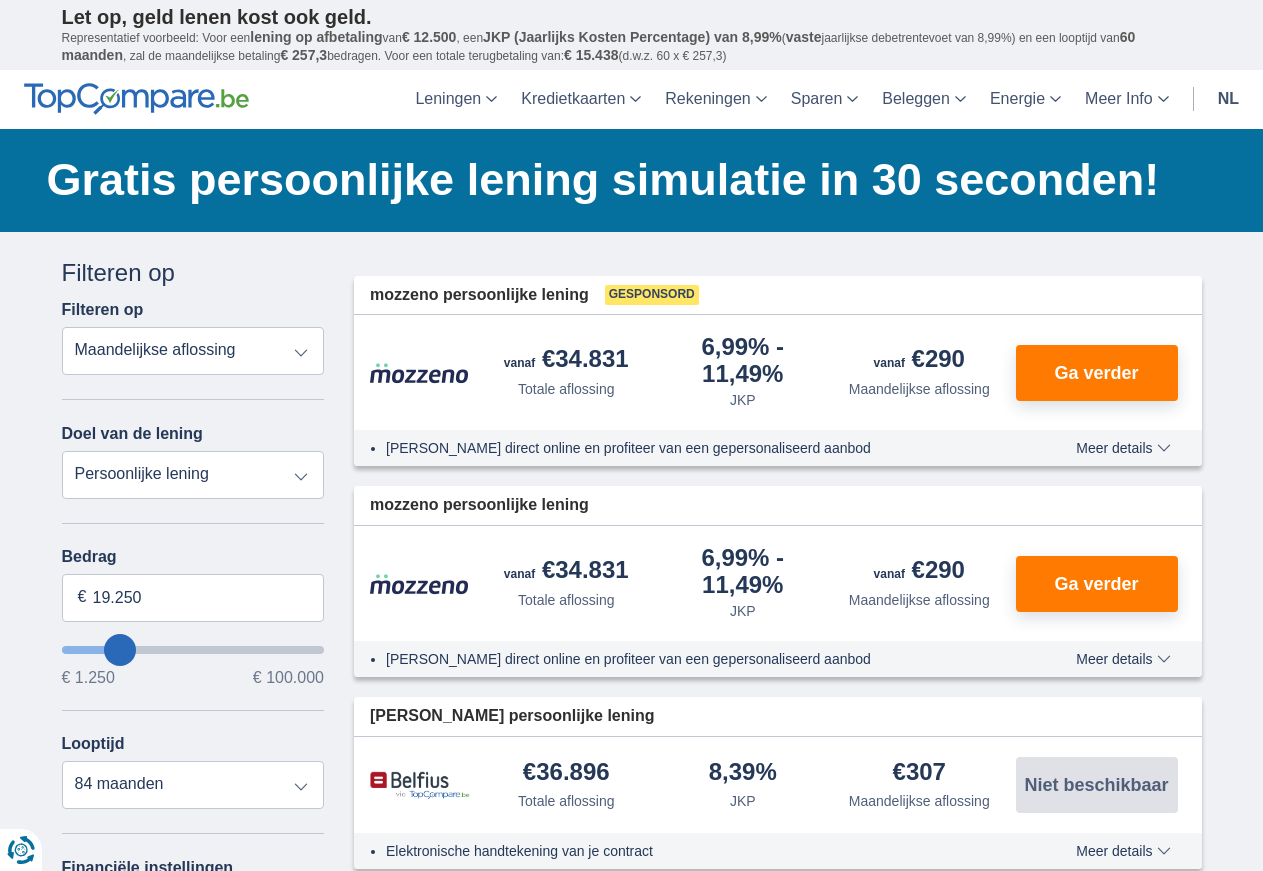 type on "17.250" 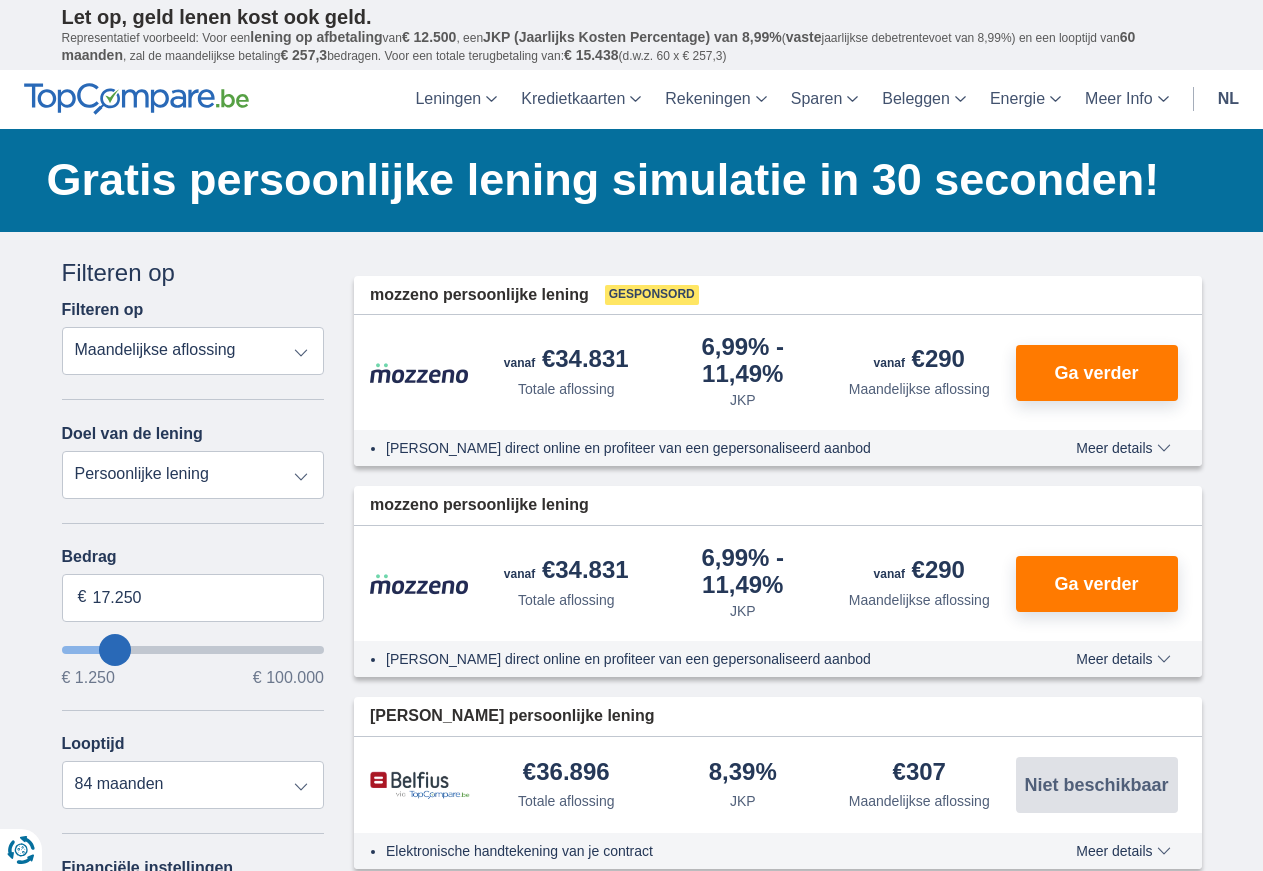type on "16.250" 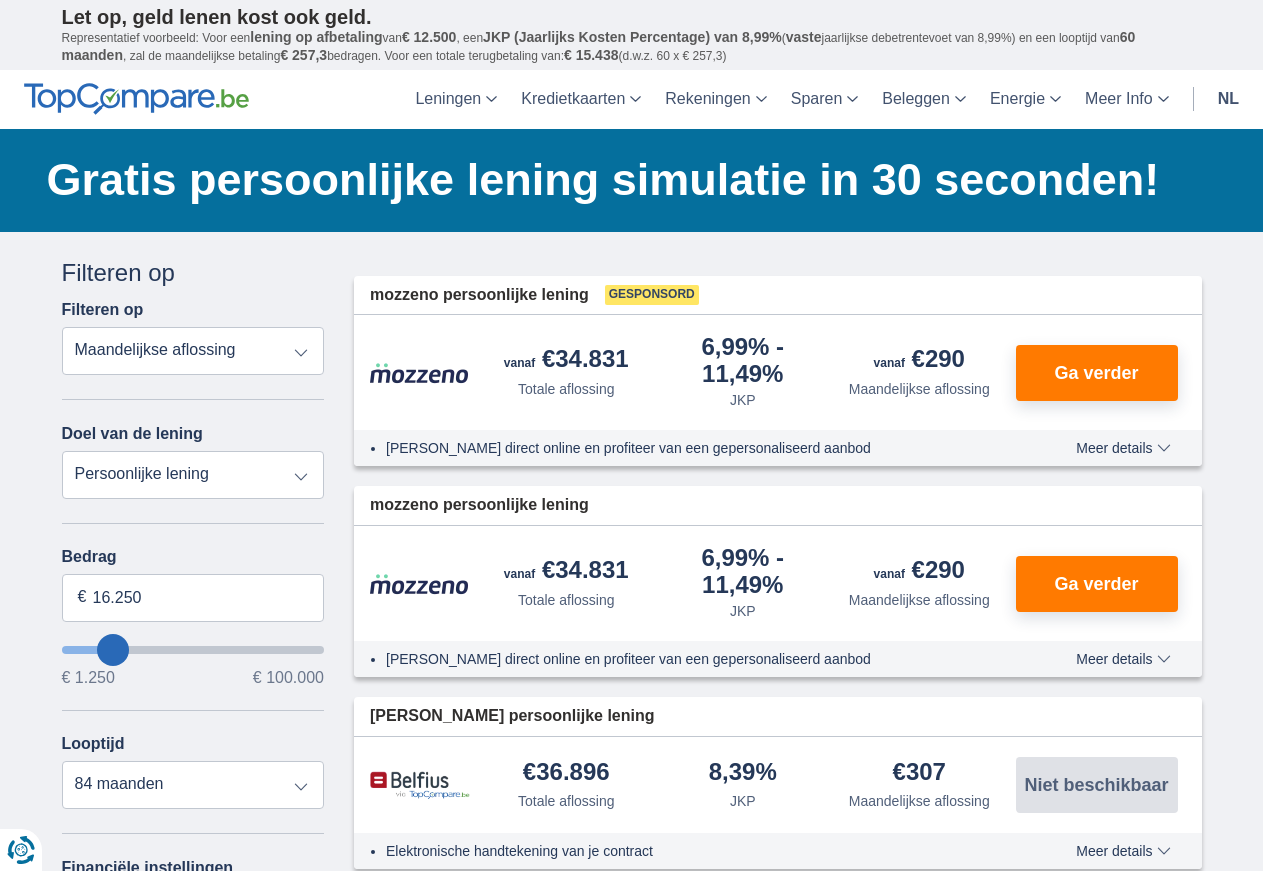 type on "15.250" 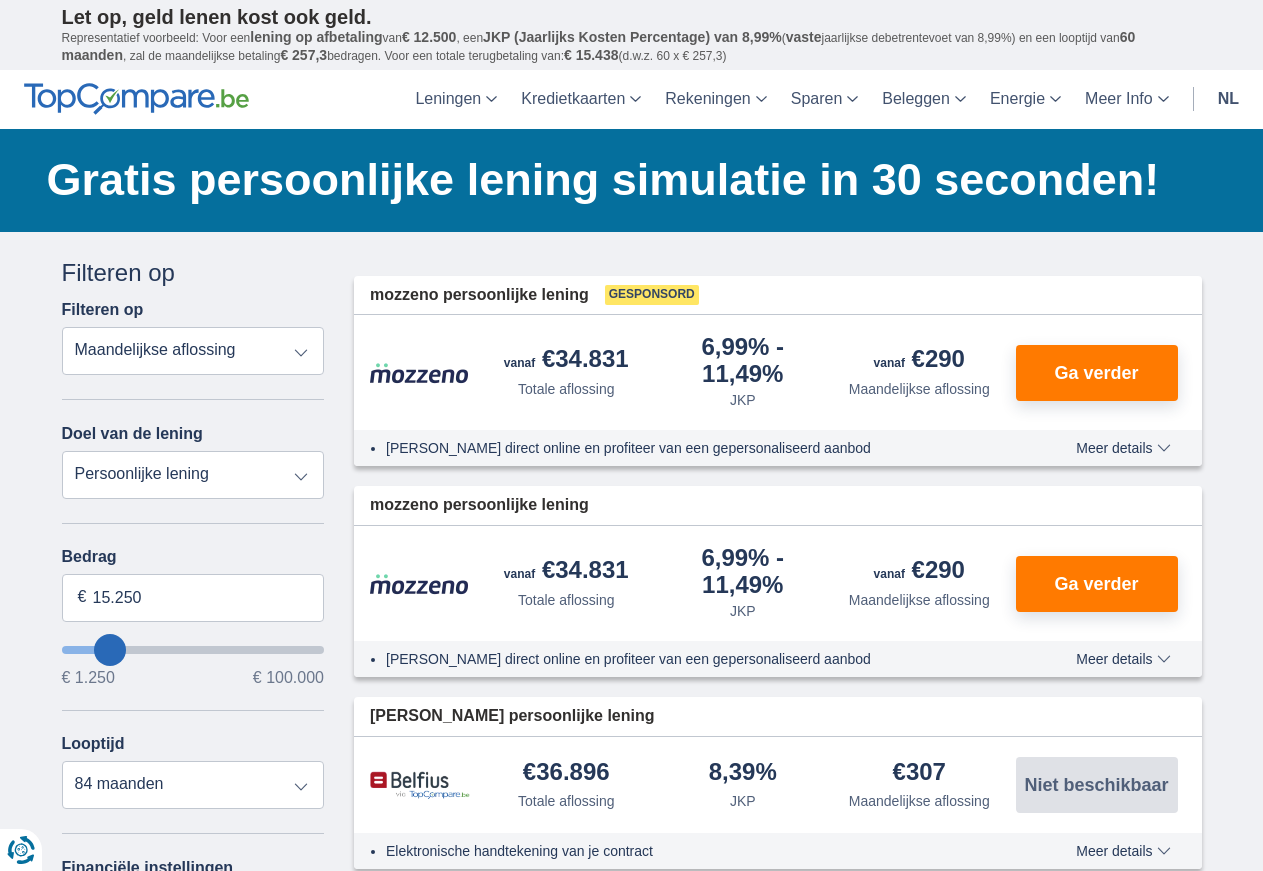 type on "14.250" 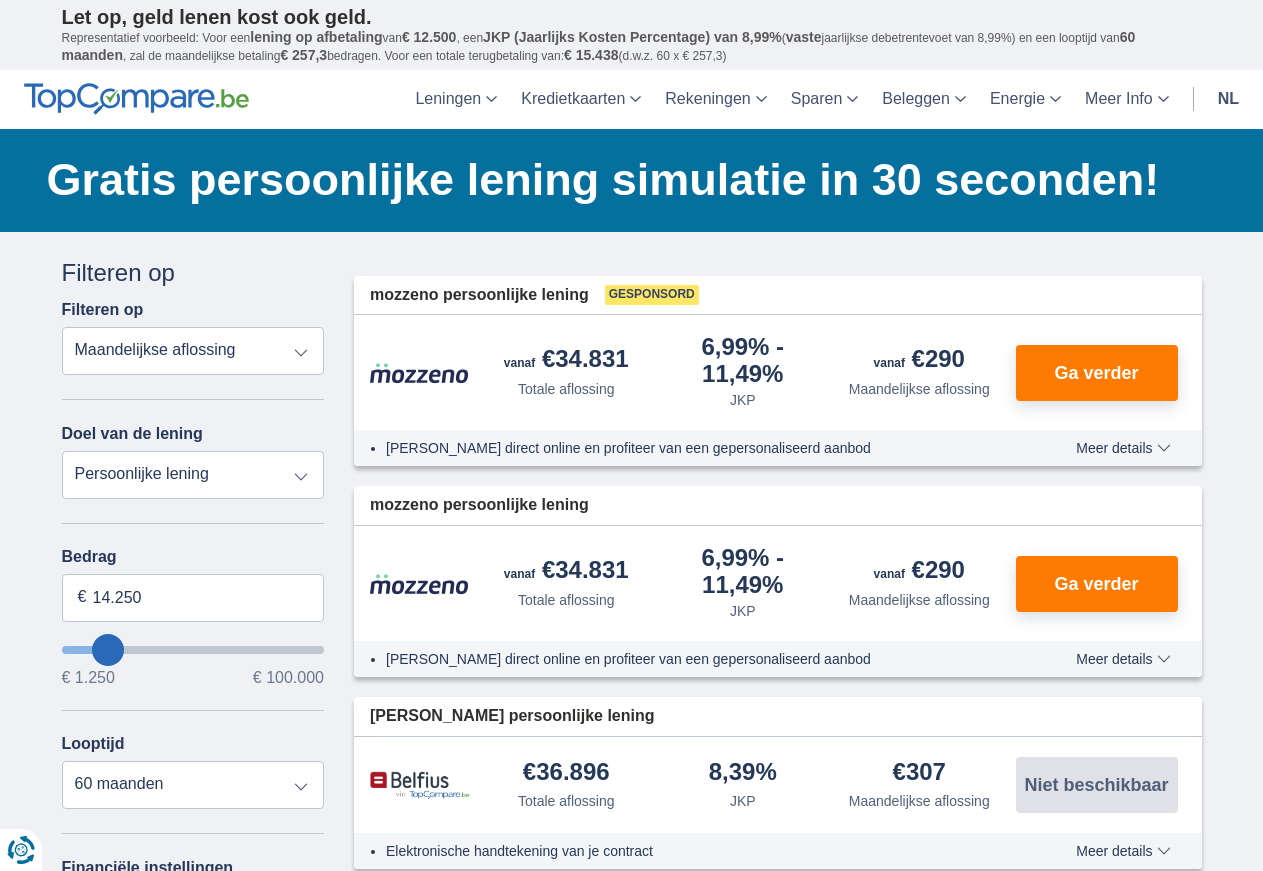 type on "13.250" 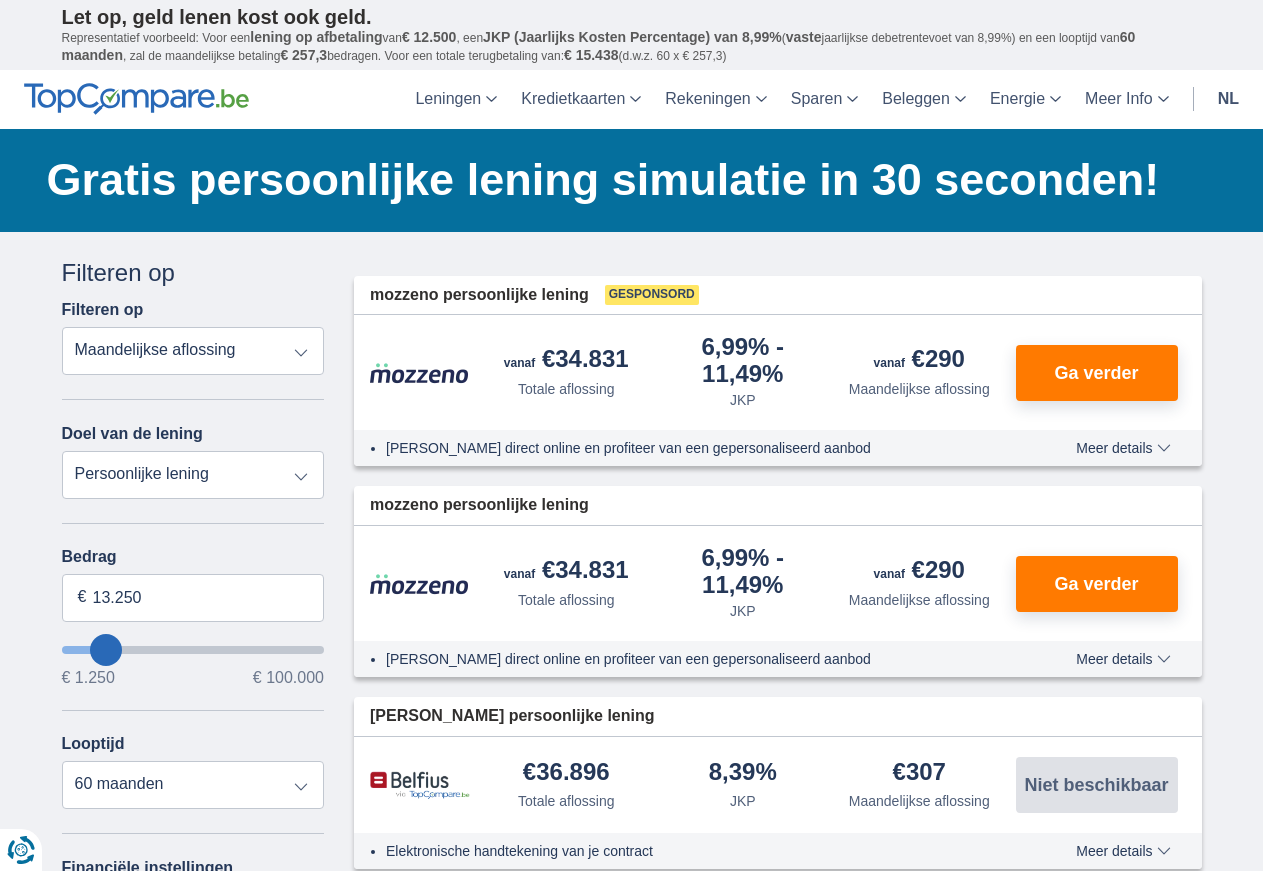 type on "12.250" 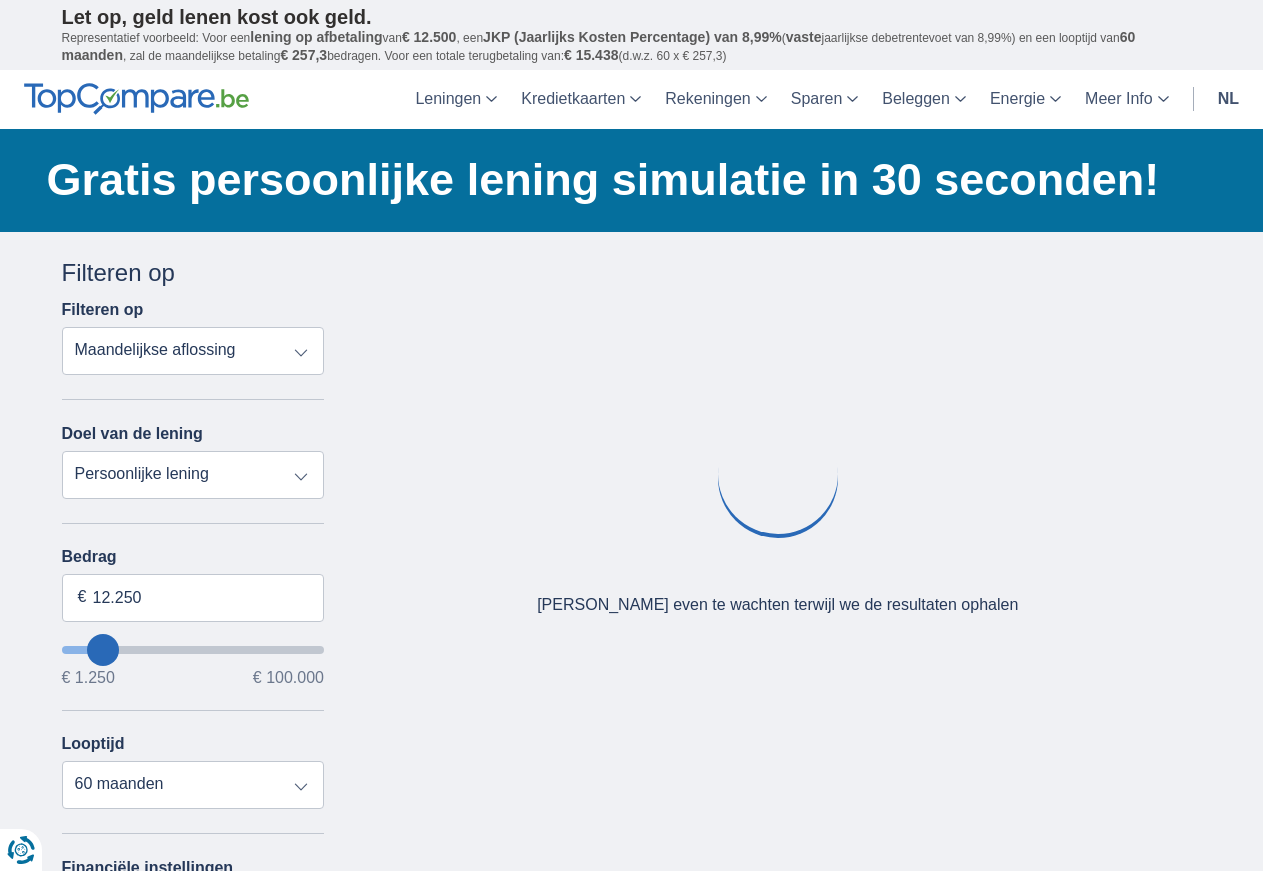 type on "11.250" 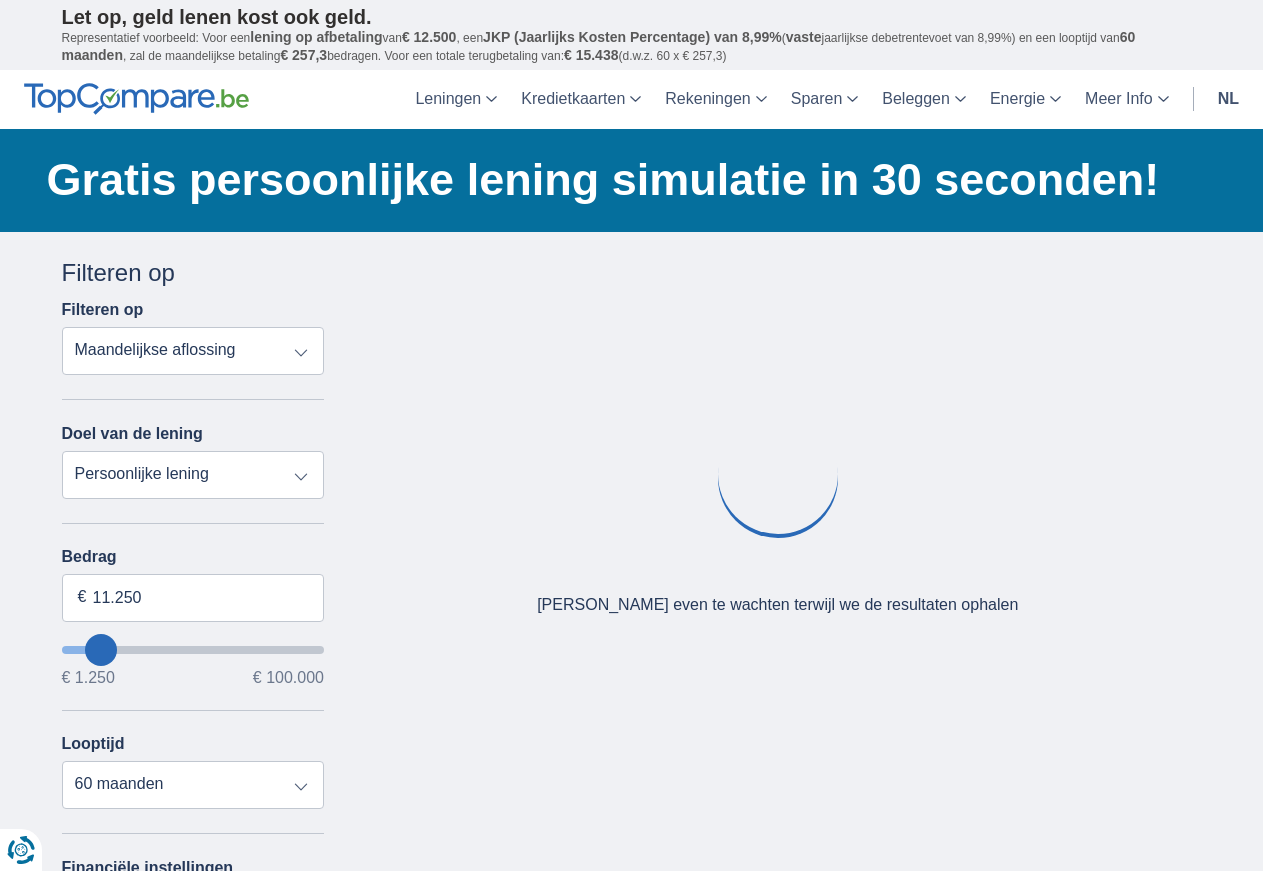 type on "10.250" 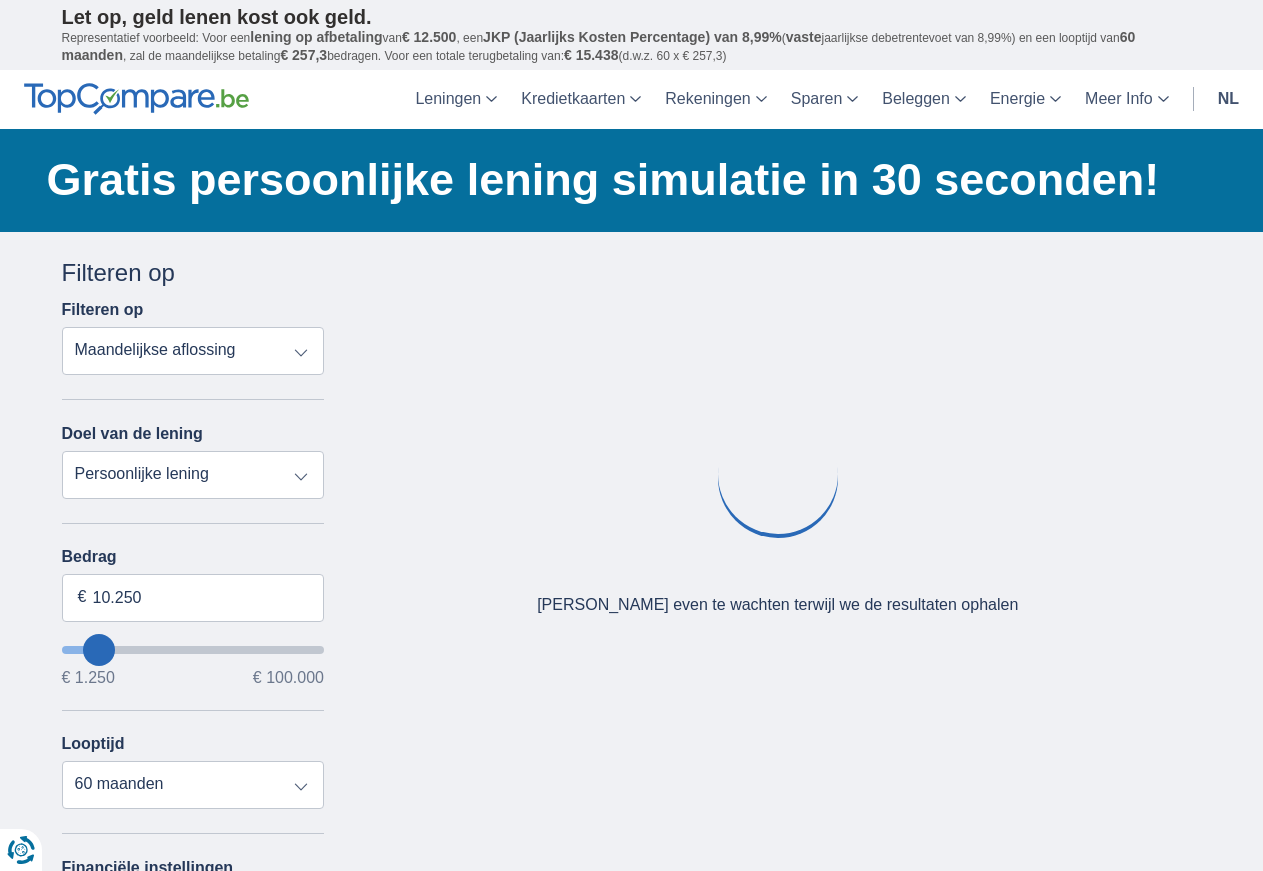 type on "9.250" 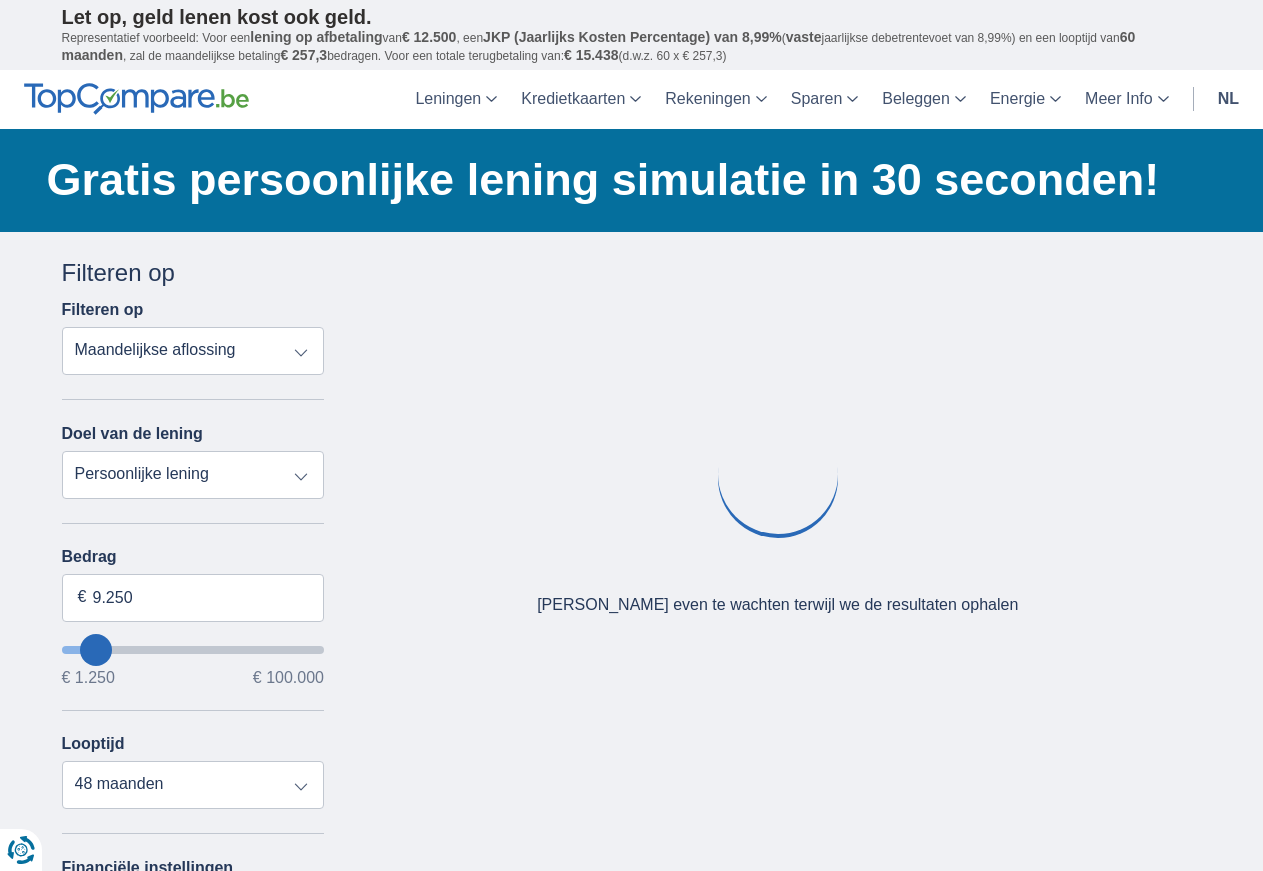 type on "6.250" 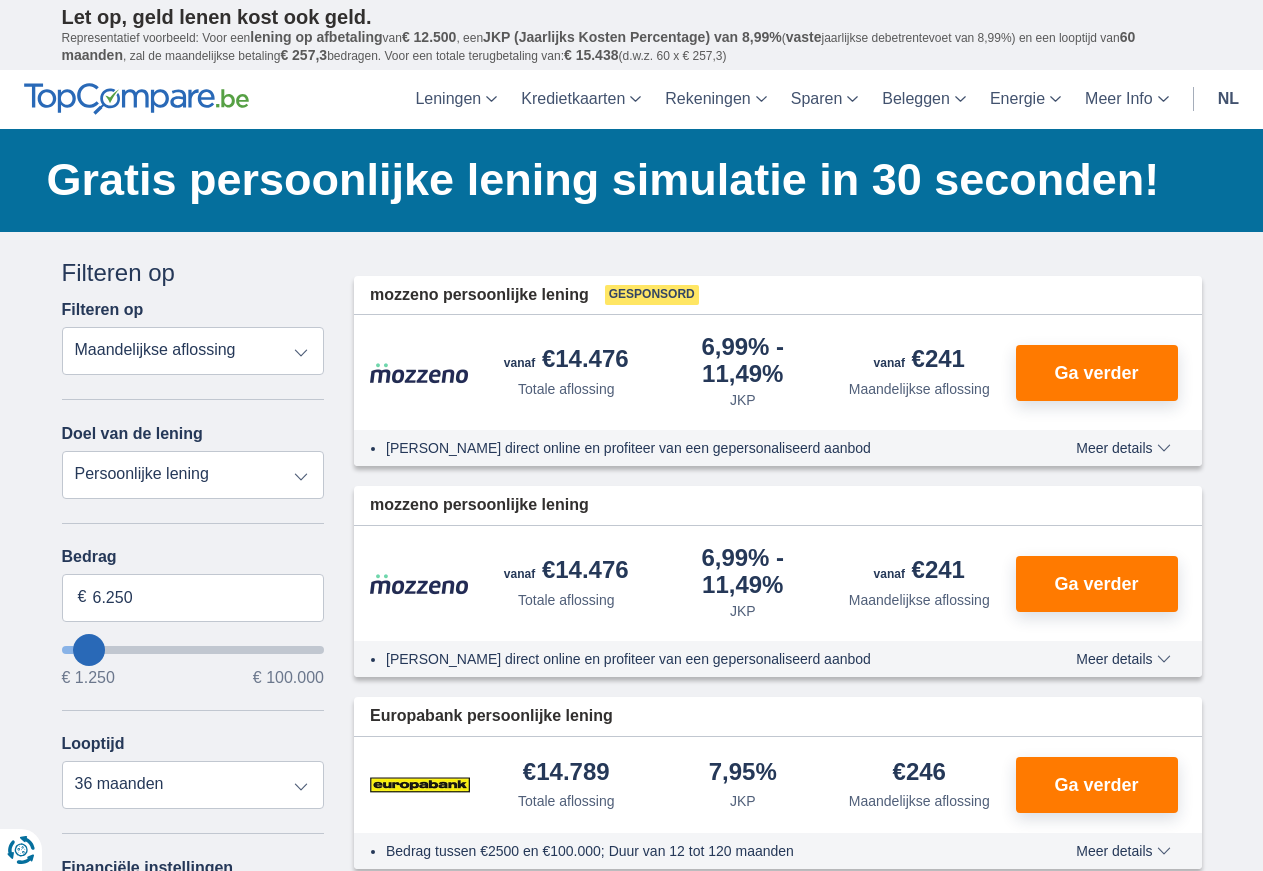 type on "5.250" 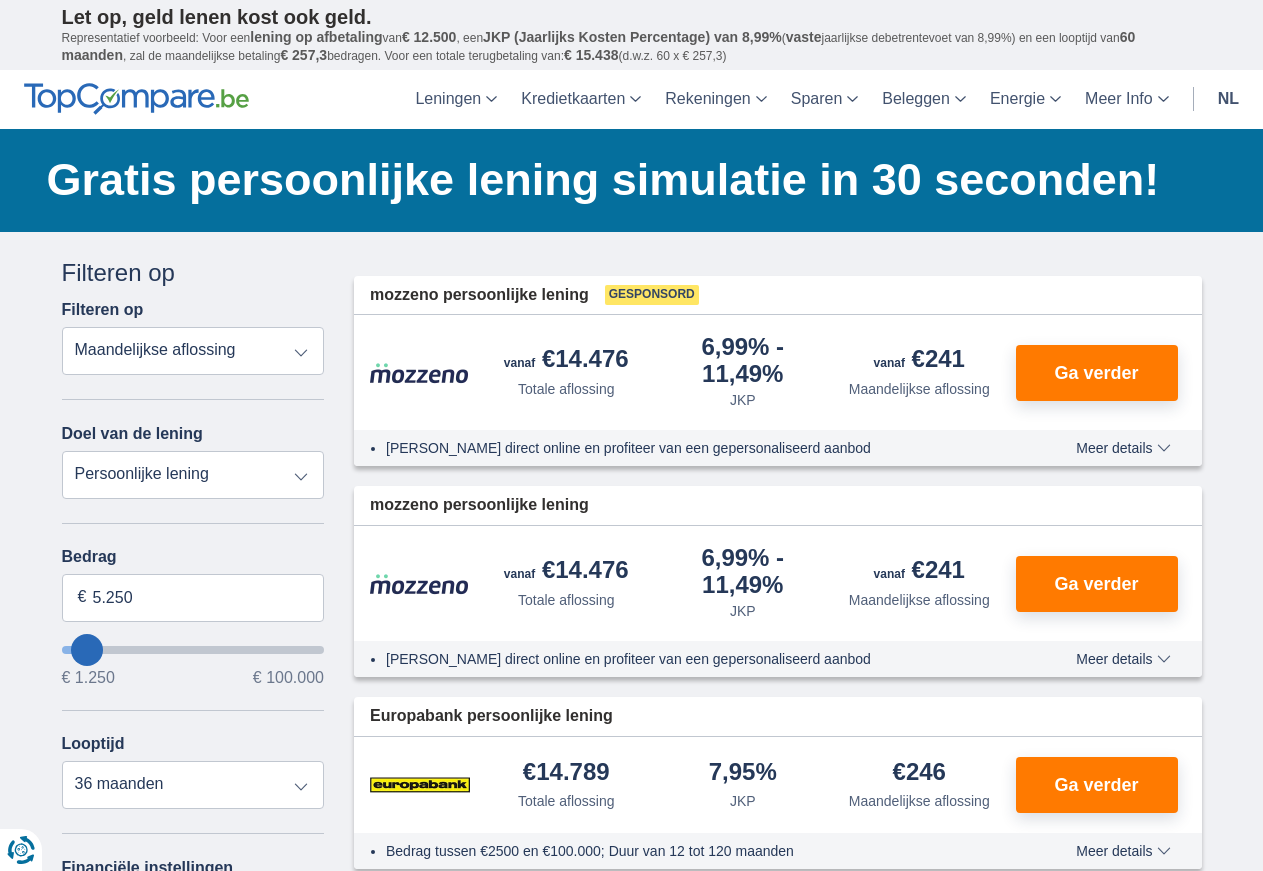 type on "4.250" 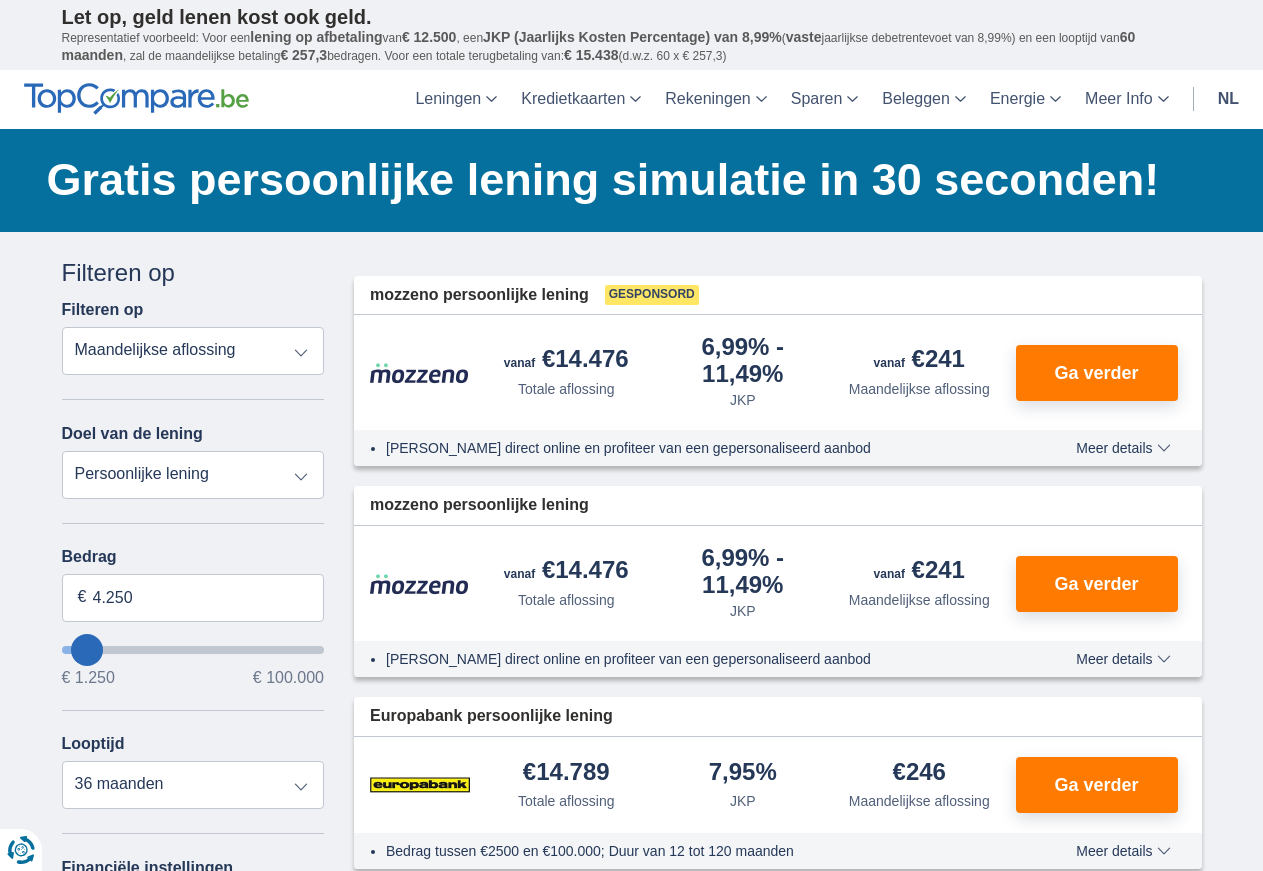 type on "4250" 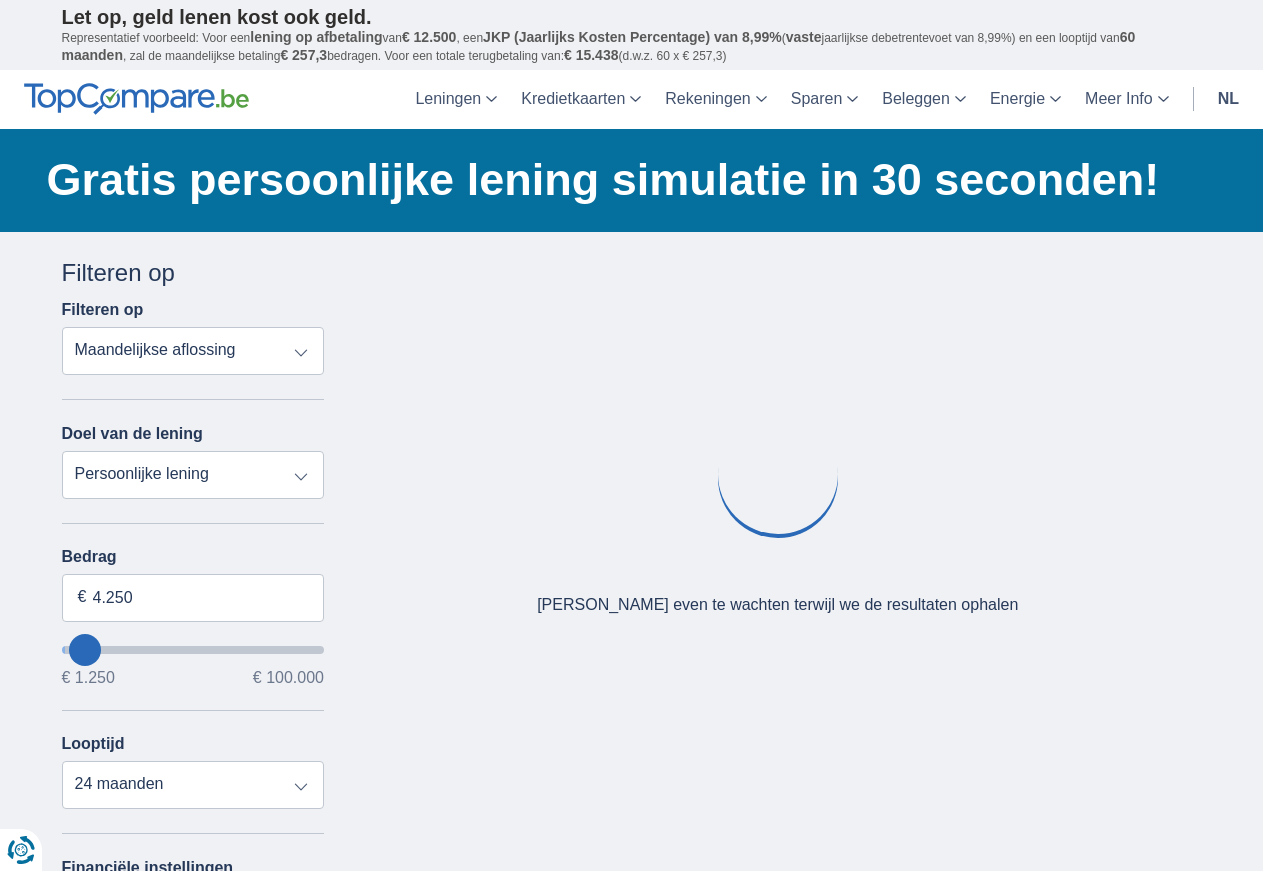 type on "2.250" 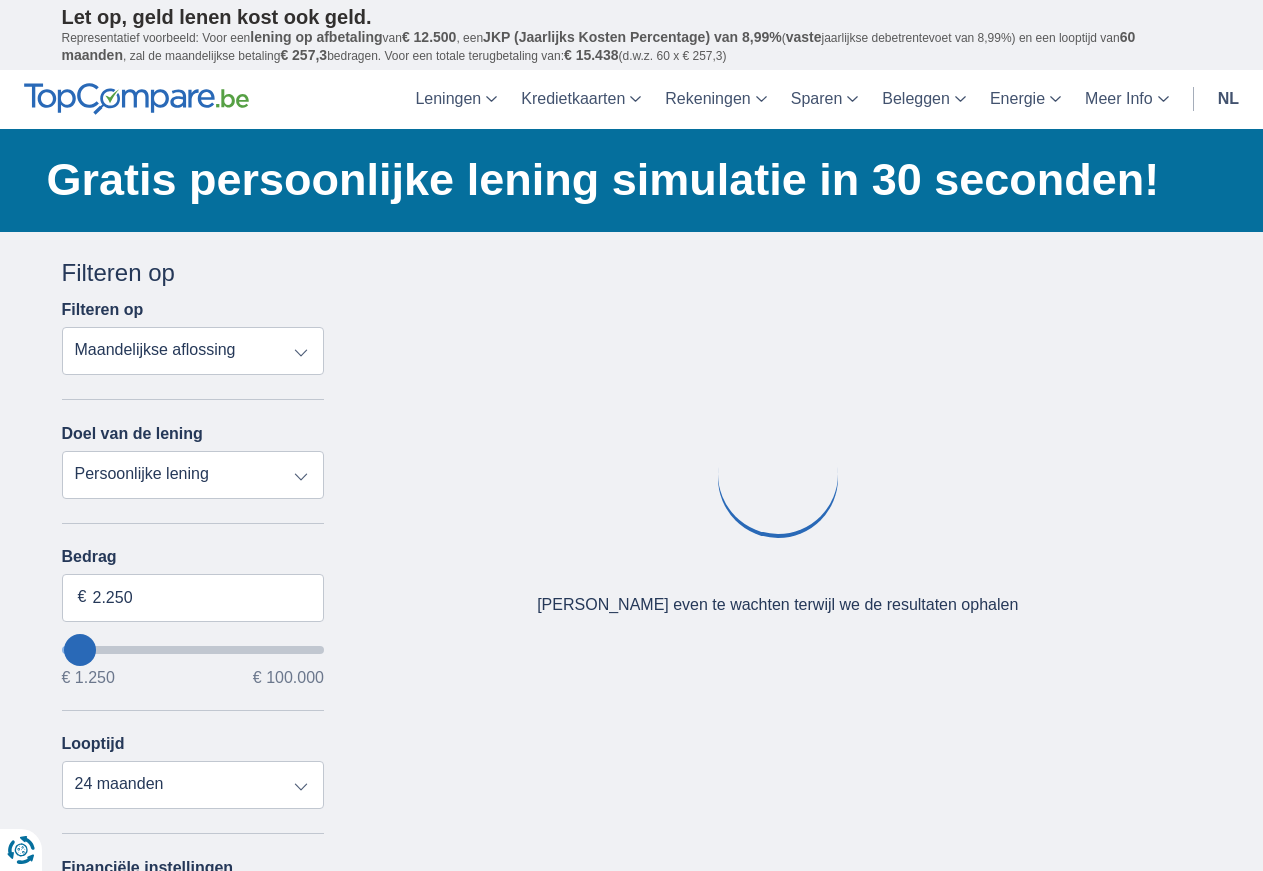type on "3.250" 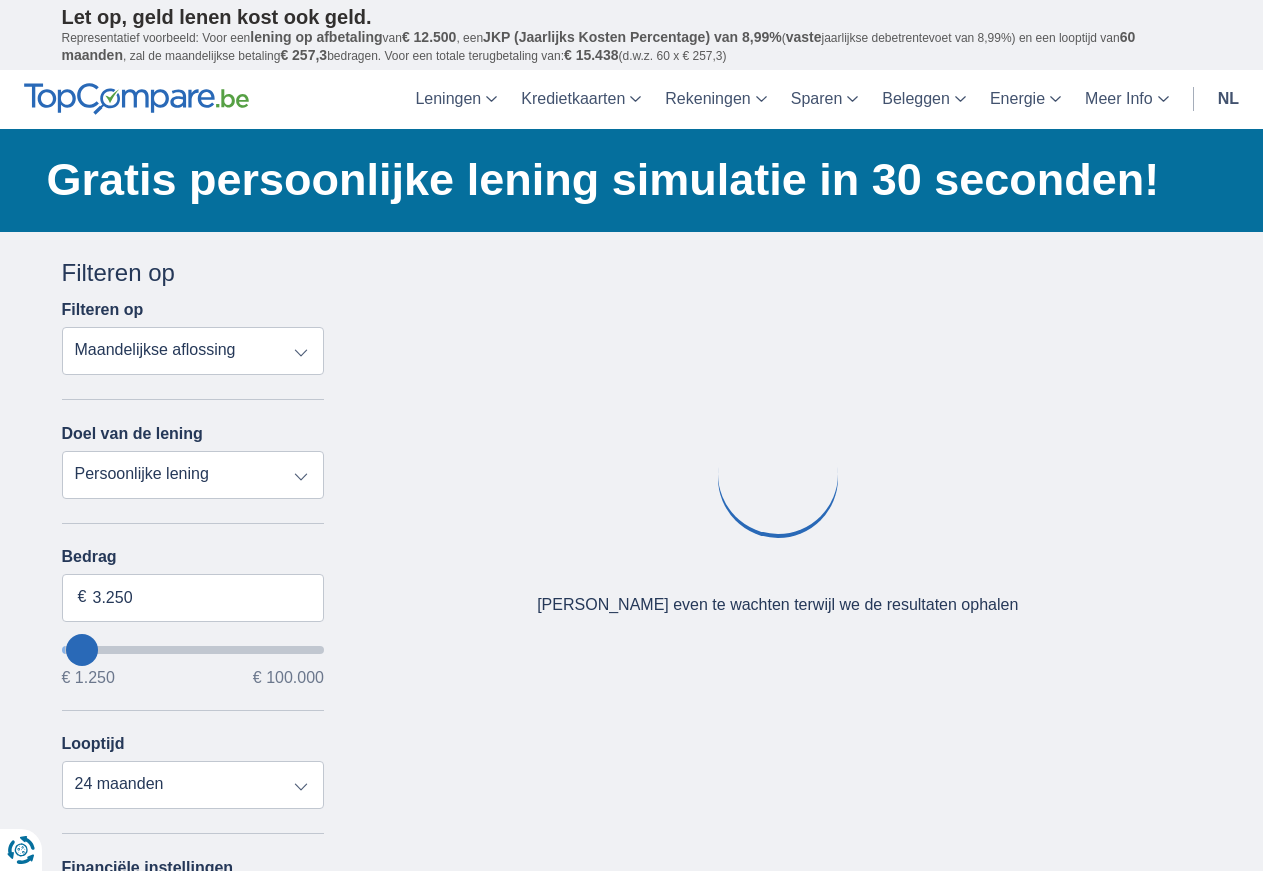 select on "30" 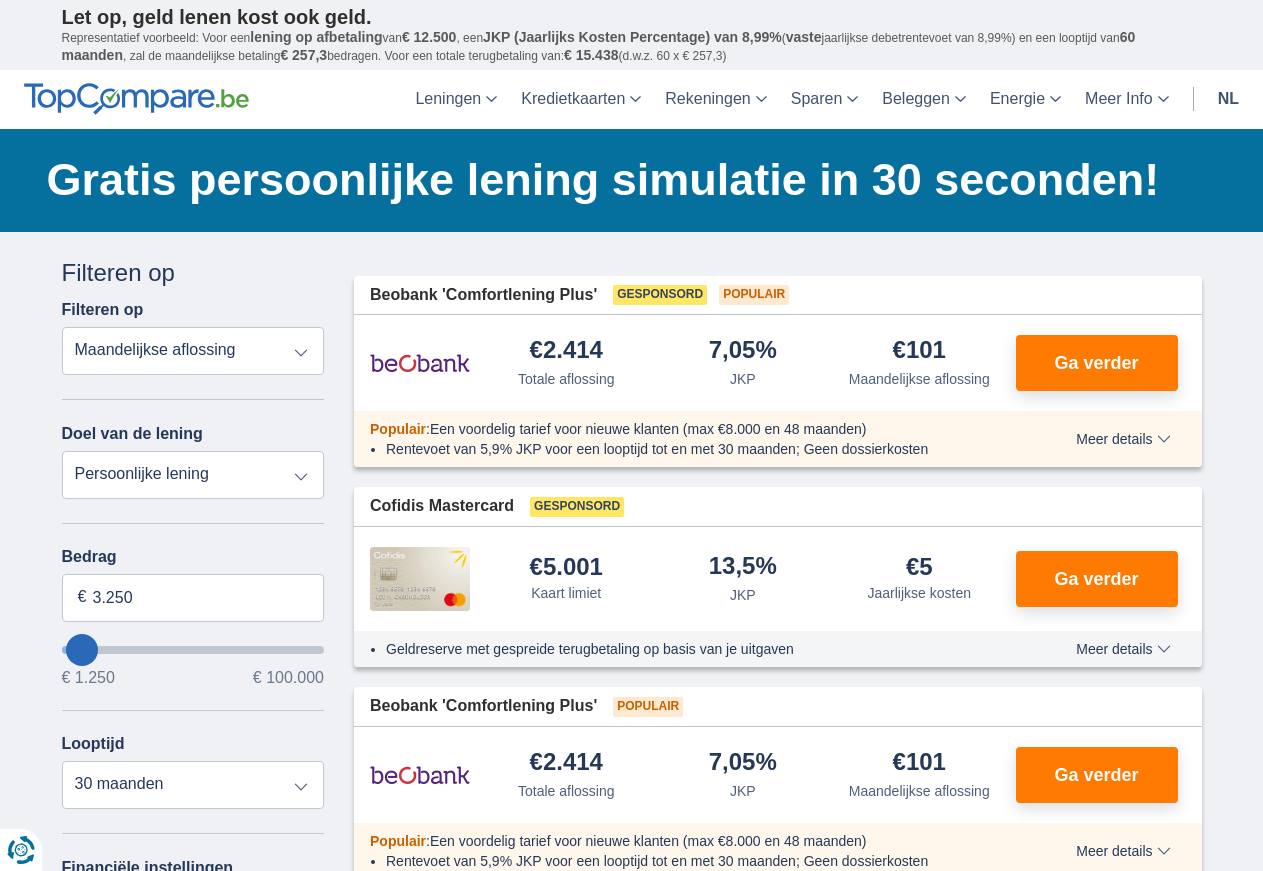 drag, startPoint x: 114, startPoint y: 656, endPoint x: 83, endPoint y: 662, distance: 31.575306 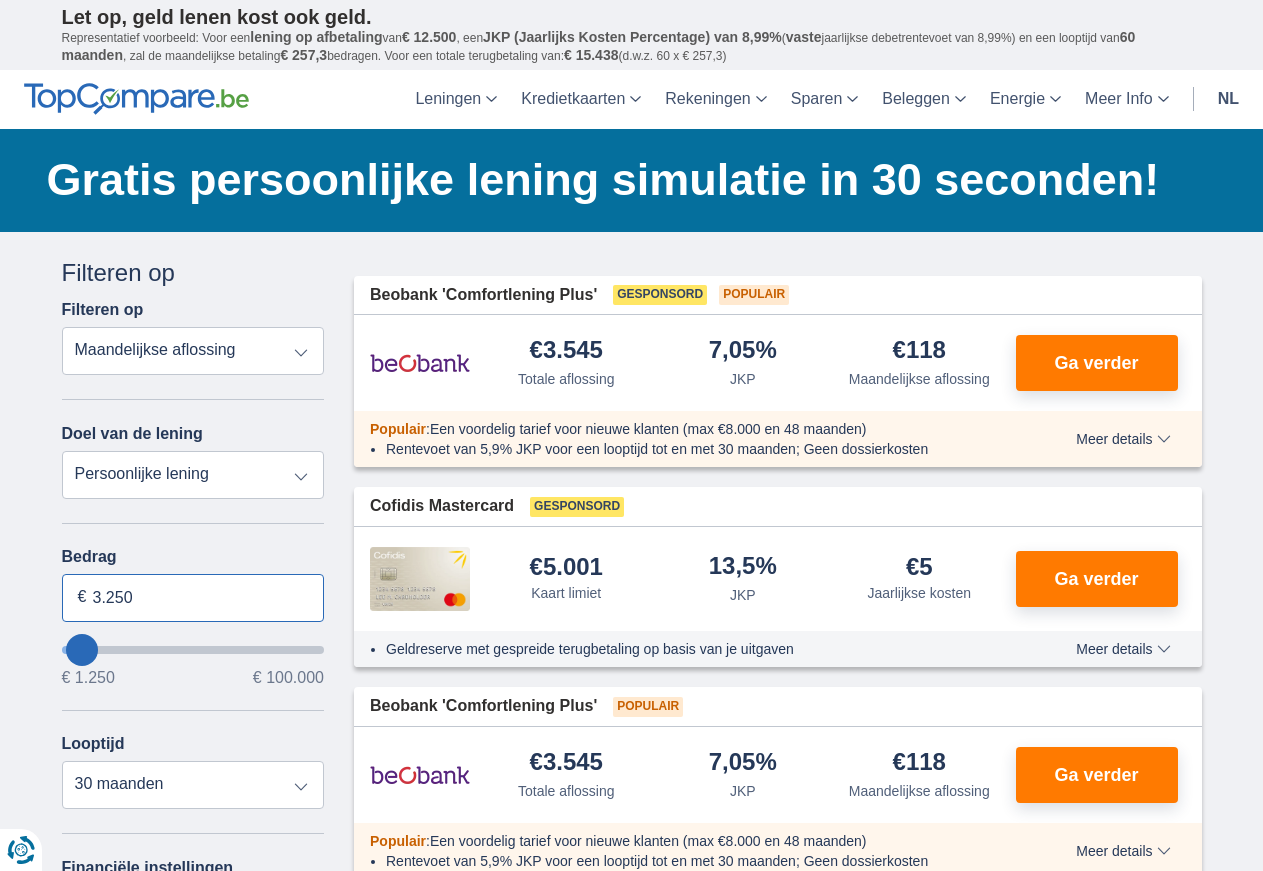 click on "3.250" at bounding box center [193, 598] 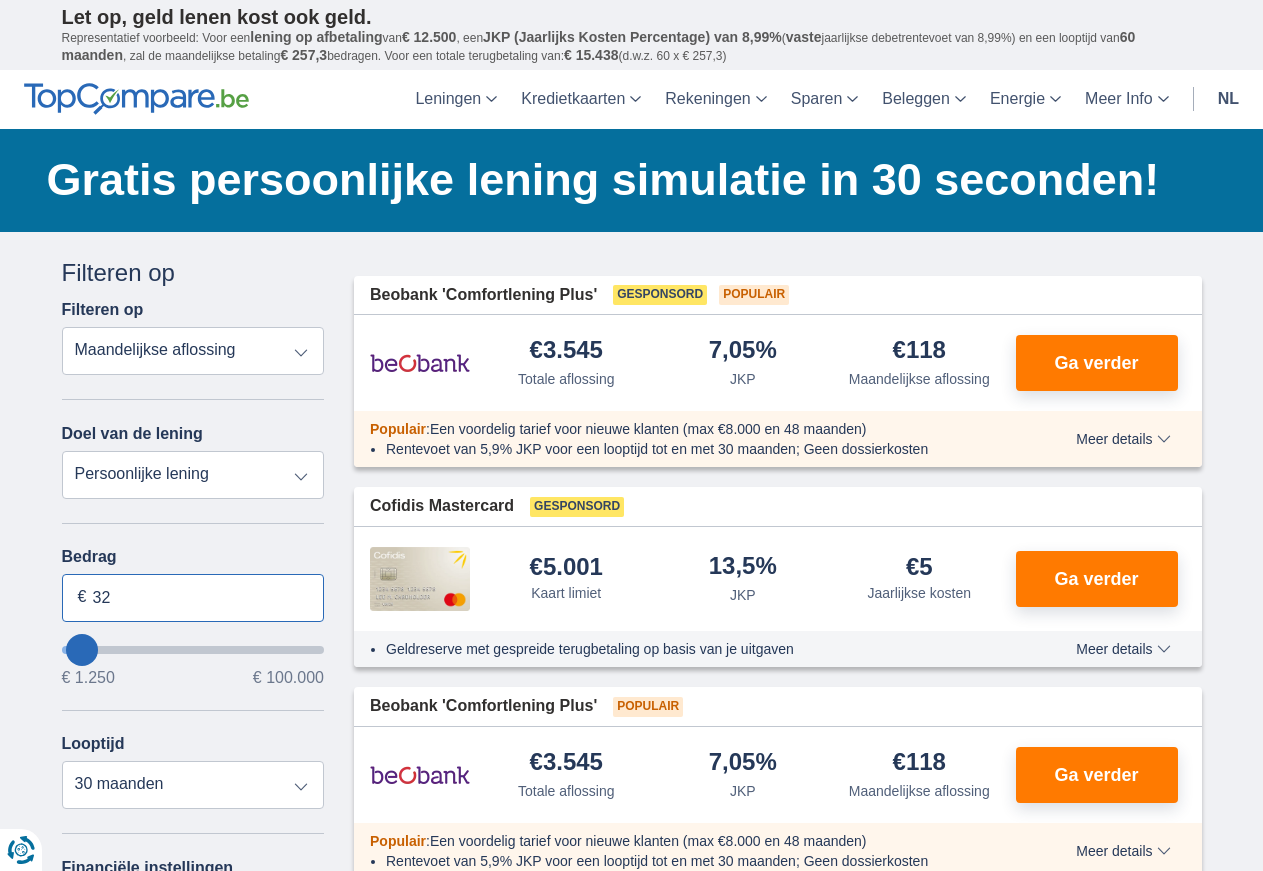 type on "3" 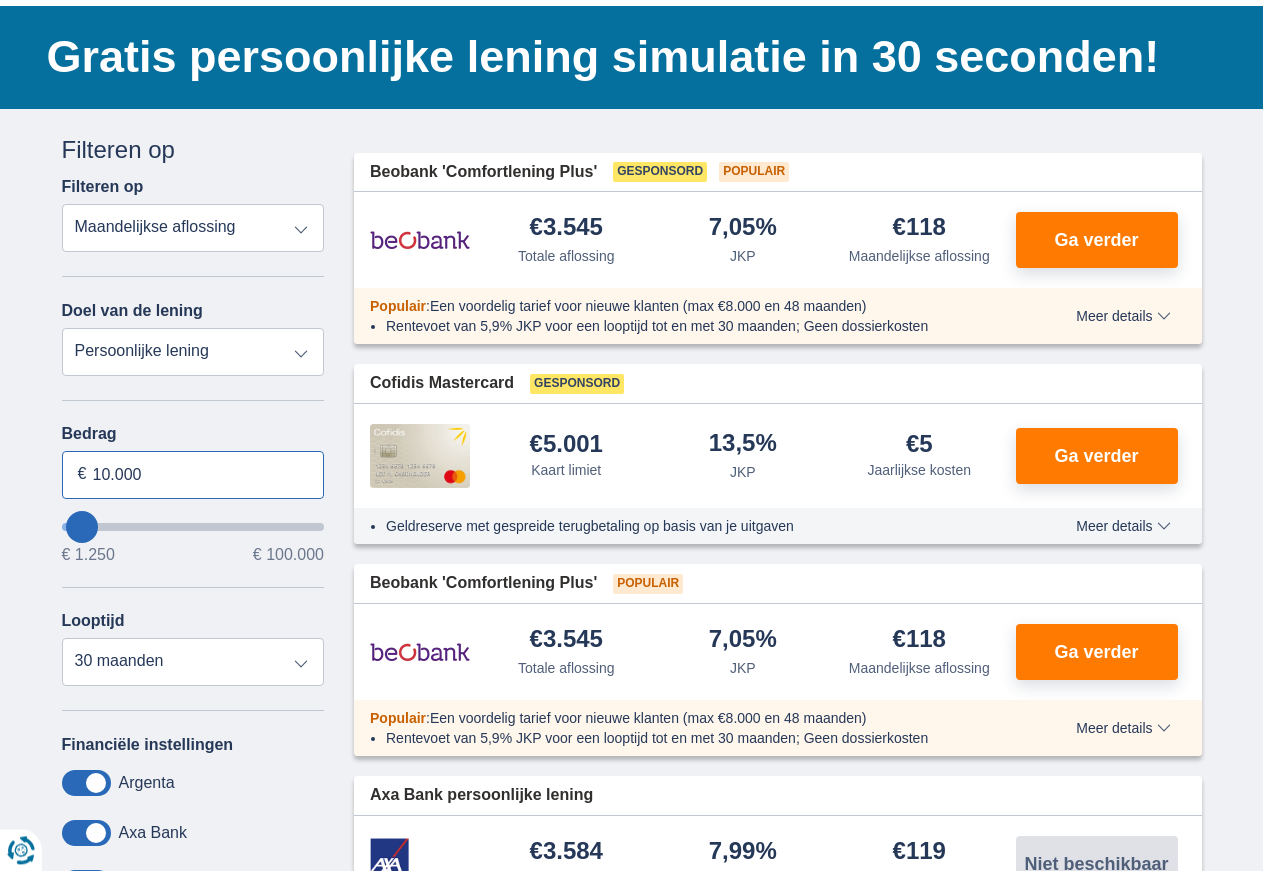 scroll, scrollTop: 0, scrollLeft: 0, axis: both 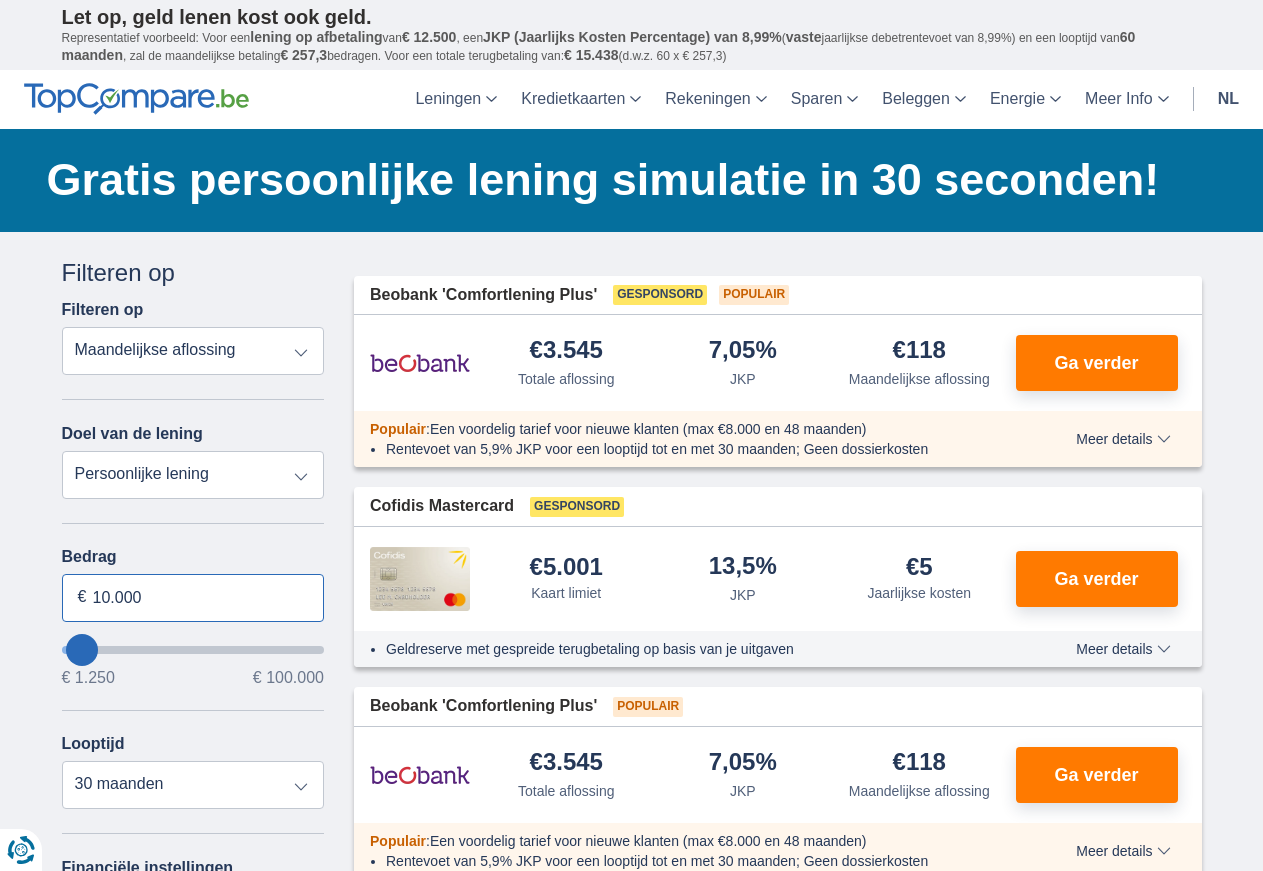 type on "10.000" 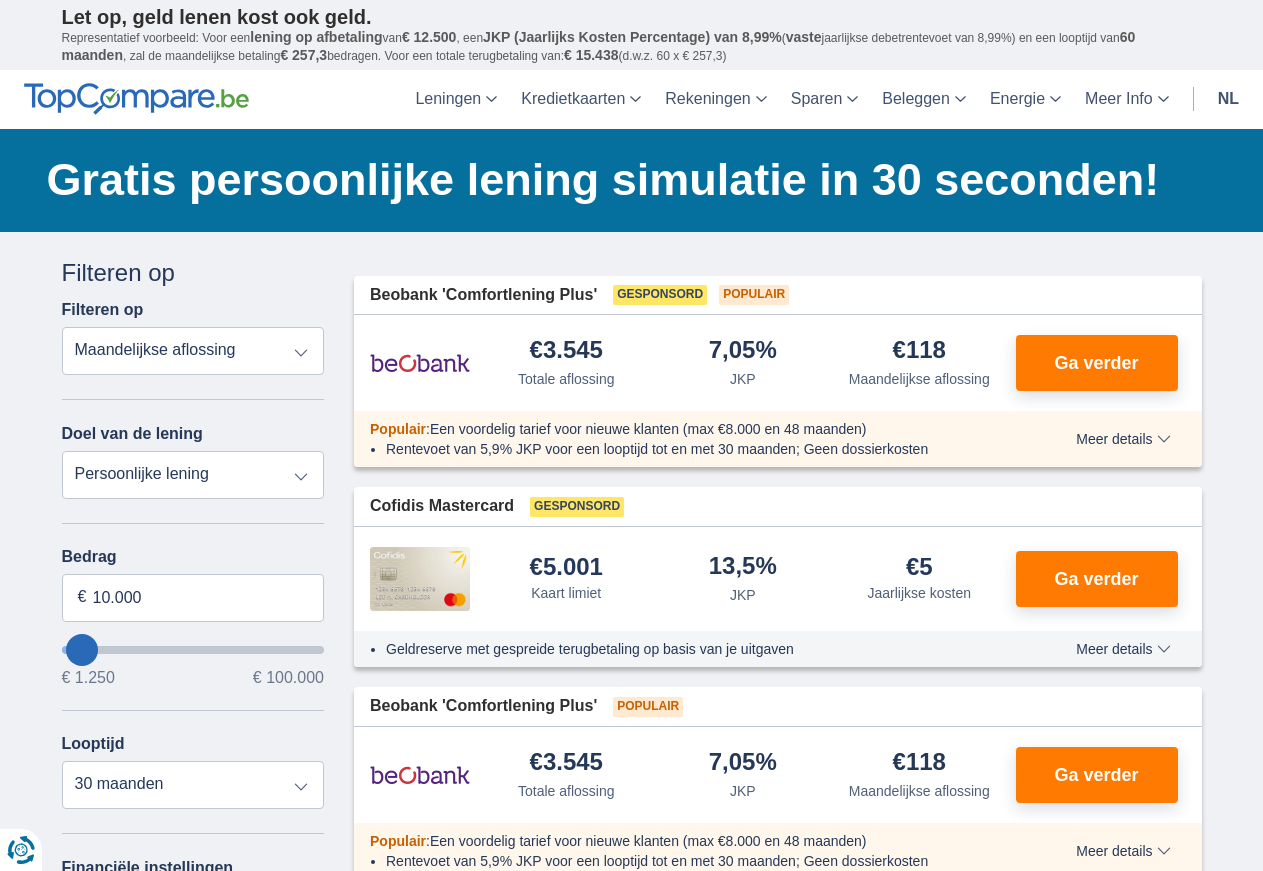 type on "10250" 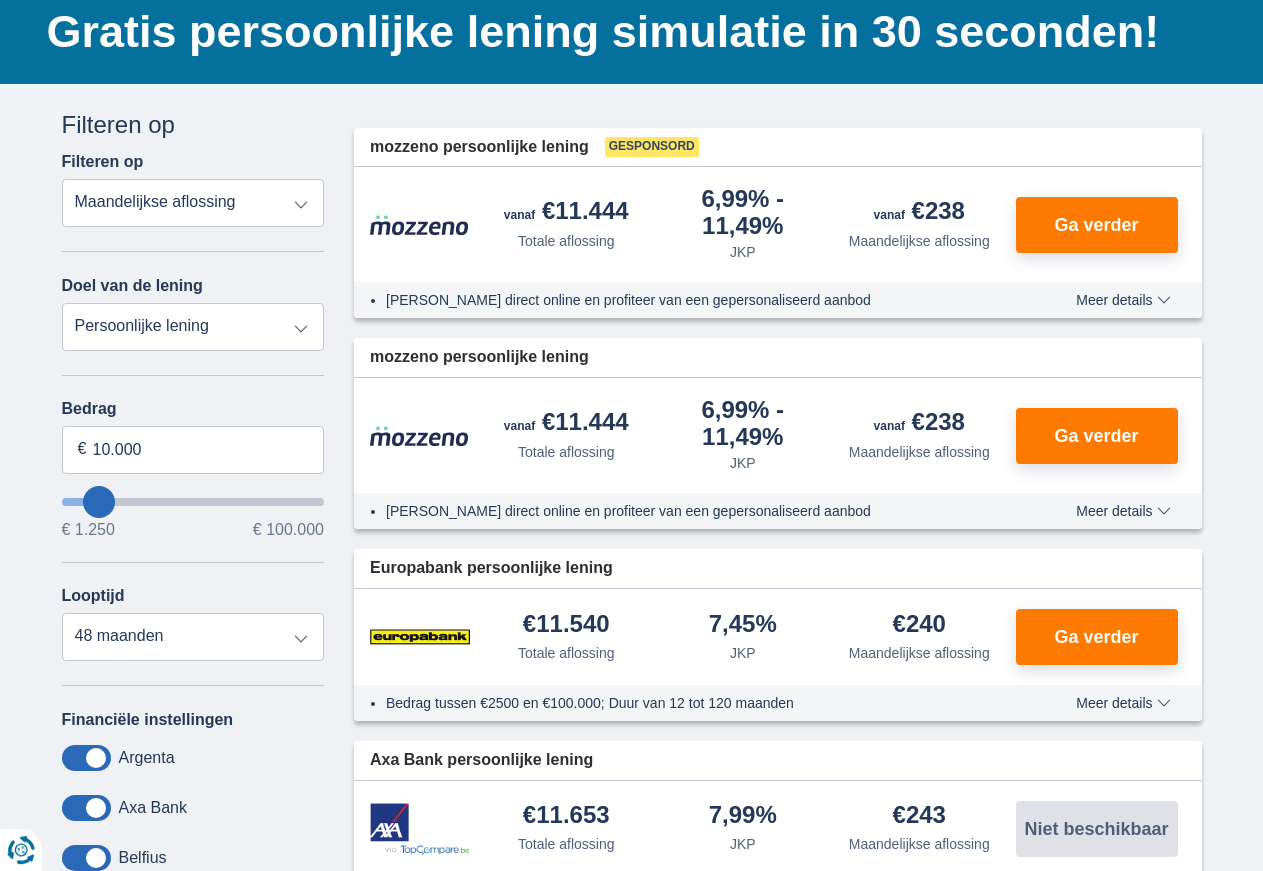 scroll, scrollTop: 204, scrollLeft: 0, axis: vertical 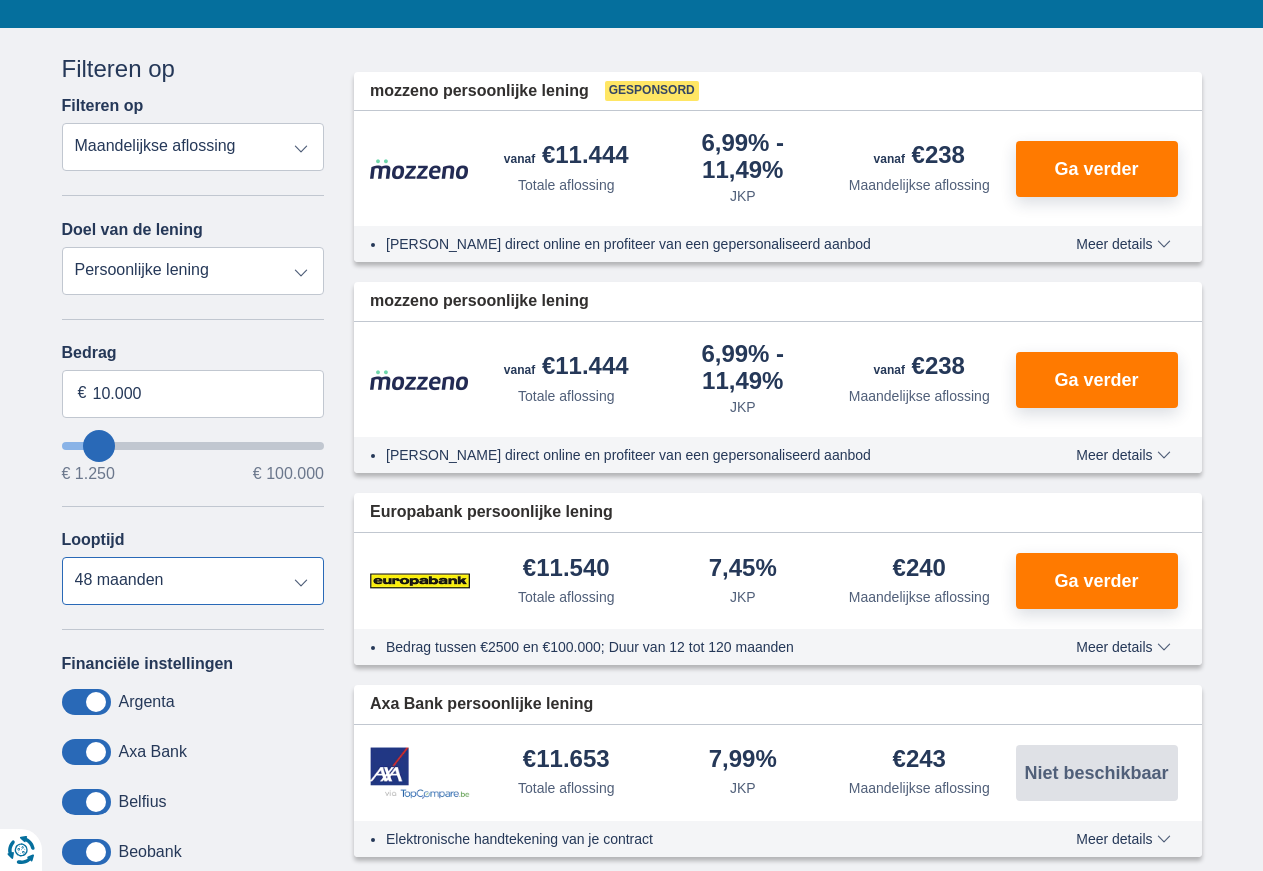 click on "12 maanden
18 maanden
24 maanden
30 maanden
36 maanden
42 maanden
48 maanden" at bounding box center (193, 581) 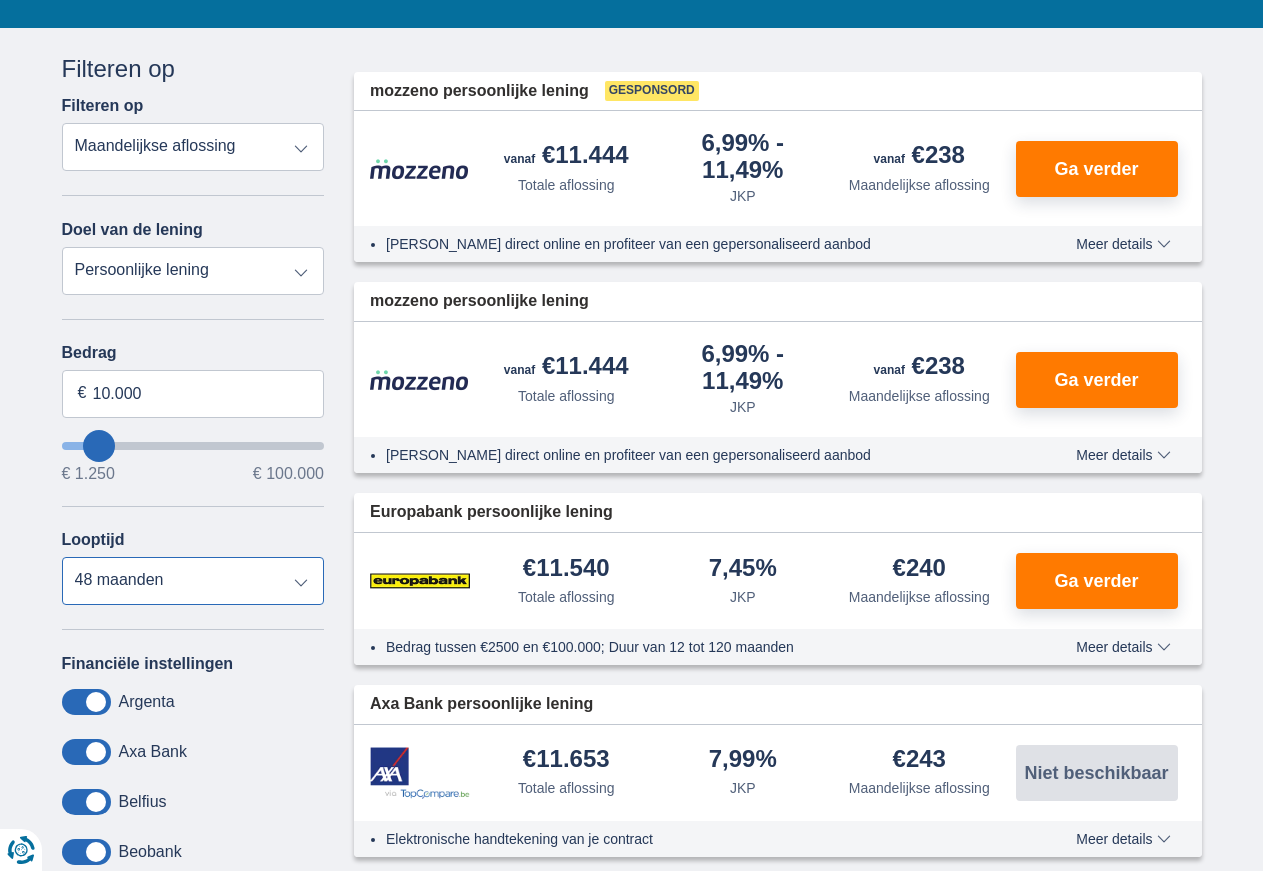 select on "30" 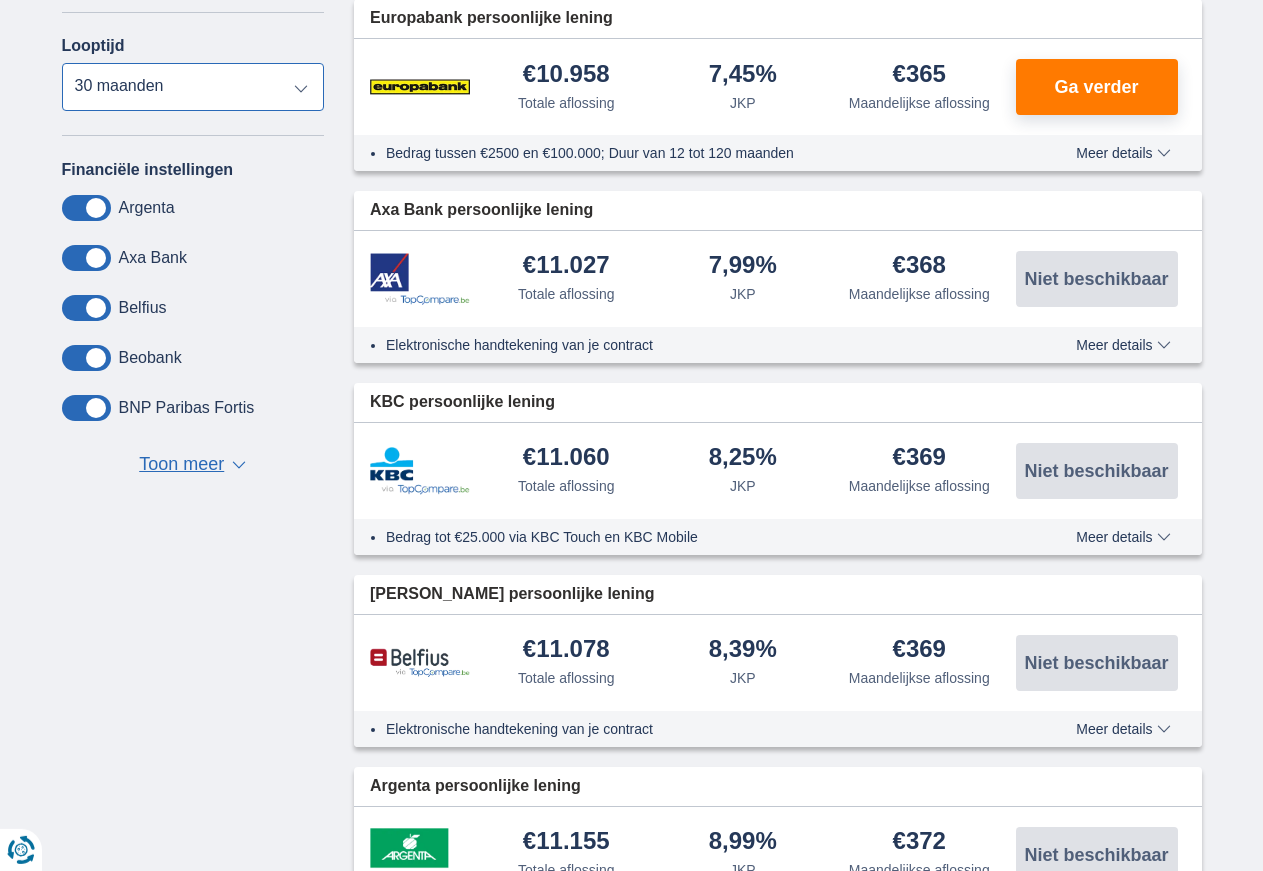 scroll, scrollTop: 612, scrollLeft: 0, axis: vertical 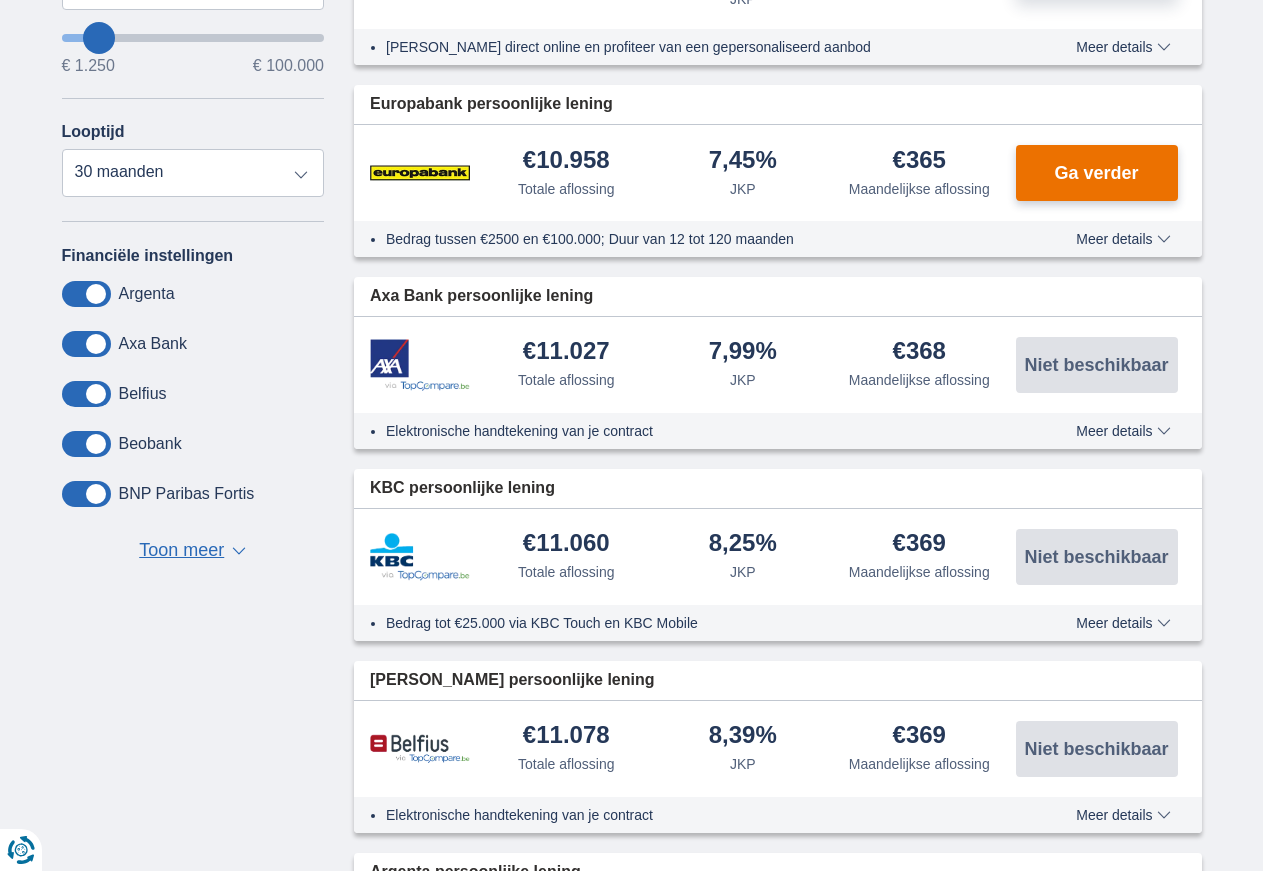 click on "Ga verder" at bounding box center (1096, 173) 